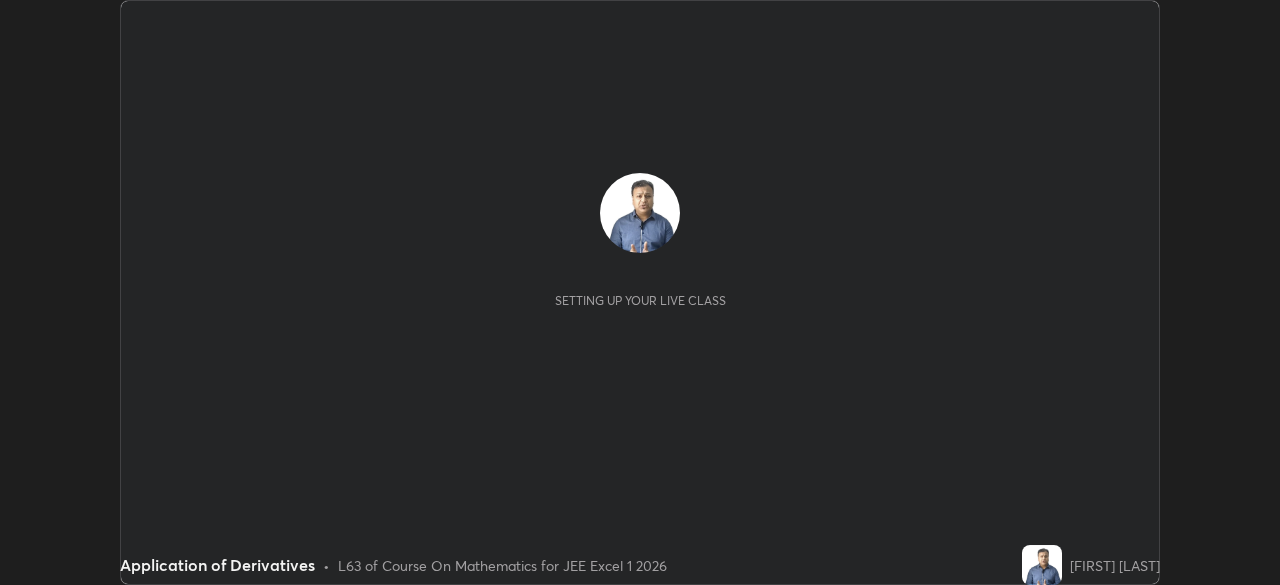 scroll, scrollTop: 0, scrollLeft: 0, axis: both 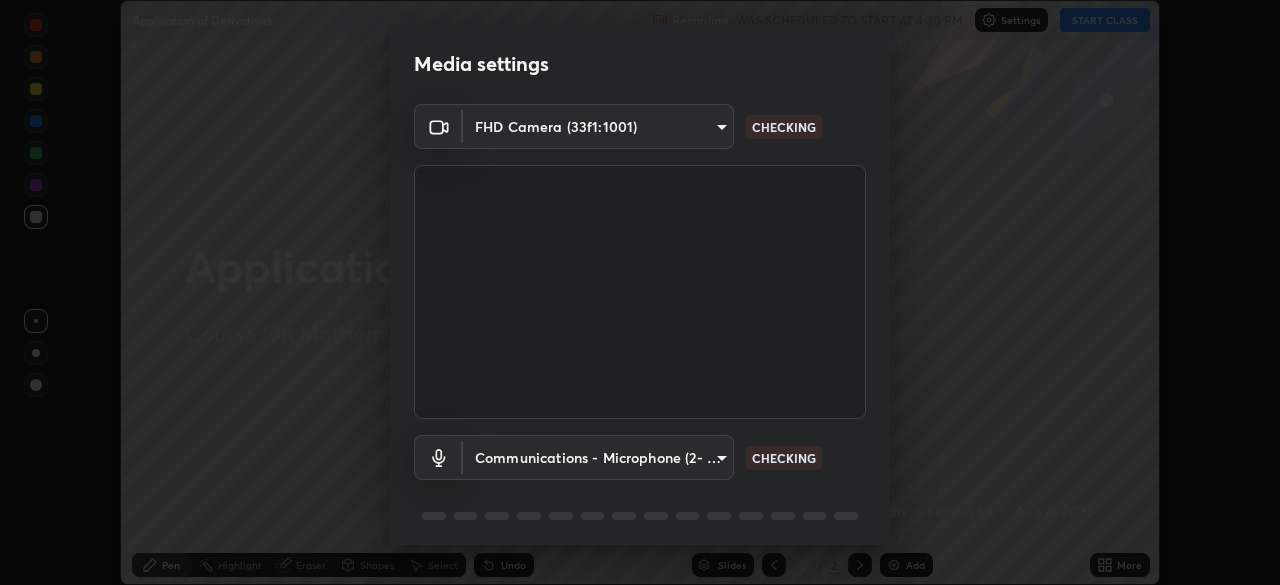 type on "b8f713a0fc2a4668ccd3874ce8ab2703f20e86d9f817921f365c1c4f78ca7a2c" 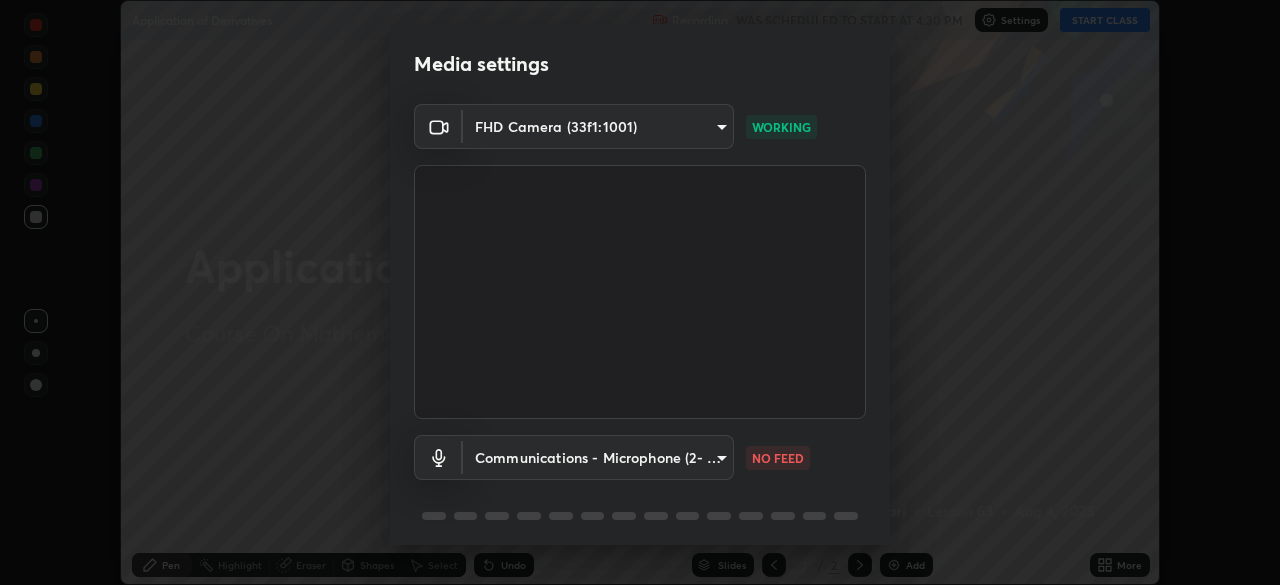 click on "Erase all Application of Derivatives Recording WAS SCHEDULED TO START AT  4:30 PM Settings START CLASS Setting up your live class Application of Derivatives • L63 of Course On Mathematics for JEE Excel 1 2026 [FIRST] [LAST] Pen Highlight Eraser Shapes Select Undo Slides 2 / 2 Add More No doubts shared Encourage your learners to ask a doubt for better clarity Report an issue Reason for reporting Buffering Chat not working Audio - Video sync issue Educator video quality low ​ Attach an image Report Media settings FHD Camera (33f1:1001) [HASH] WORKING Communications - Microphone (2- USBAudio1.0) communications NO FEED 1 / 5 Next" at bounding box center (640, 292) 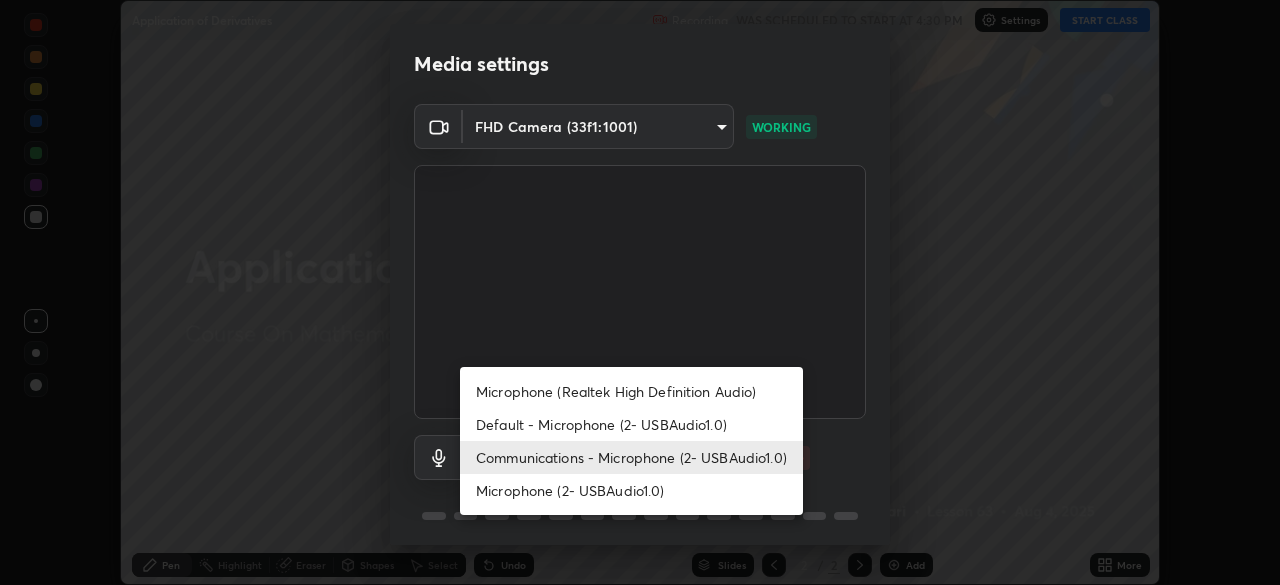 click on "Microphone (2- USBAudio1.0)" at bounding box center (631, 490) 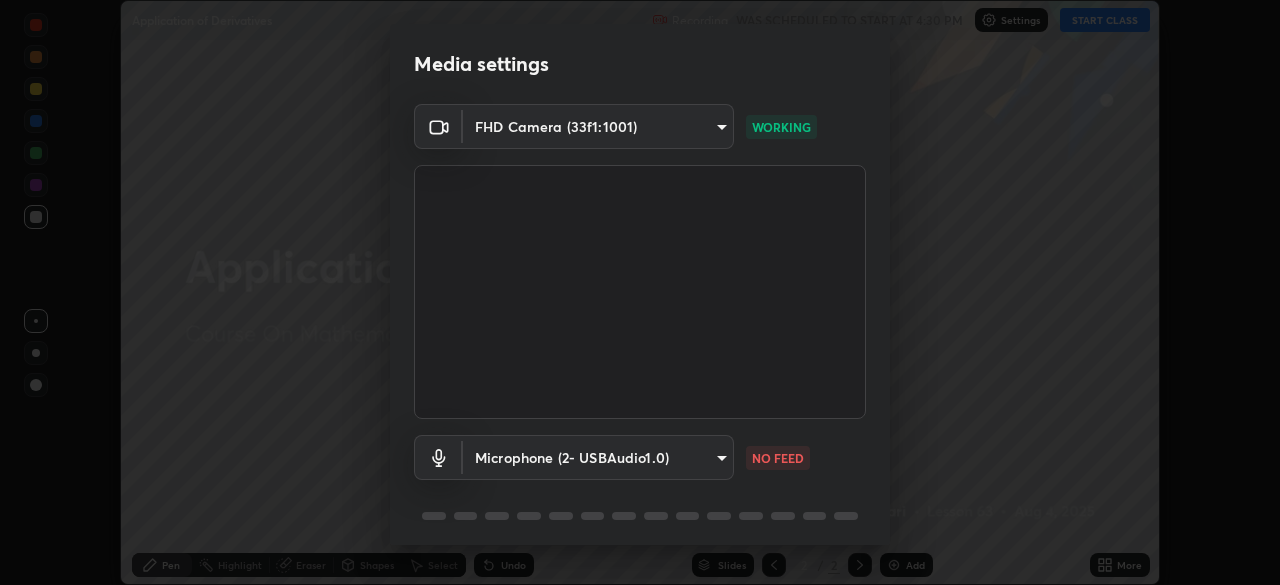 type on "424acb21def1e1f8a44b486007630e3837867c6778d84eca6cd7776f61633d3e" 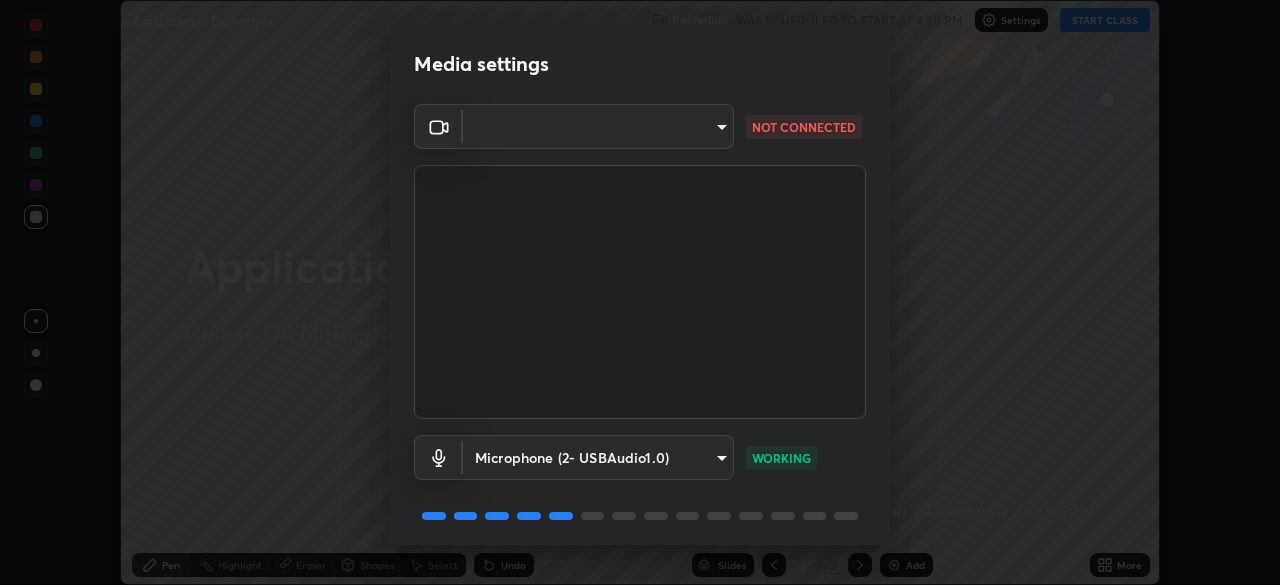 click on "Erase all Application of Derivatives Recording WAS SCHEDULED TO START AT  4:30 PM Settings START CLASS Setting up your live class Application of Derivatives • L63 of Course On Mathematics for JEE Excel 1 2026 [FIRST] [LAST] Pen Highlight Eraser Shapes Select Undo Slides 2 / 2 Add More No doubts shared Encourage your learners to ask a doubt for better clarity Report an issue Reason for reporting Buffering Chat not working Audio - Video sync issue Educator video quality low ​ Attach an image Report Media settings ​ [HASH] NOT CONNECTED Microphone (2- USBAudio1.0) [HASH] WORKING 1 / 5 Next" at bounding box center [640, 292] 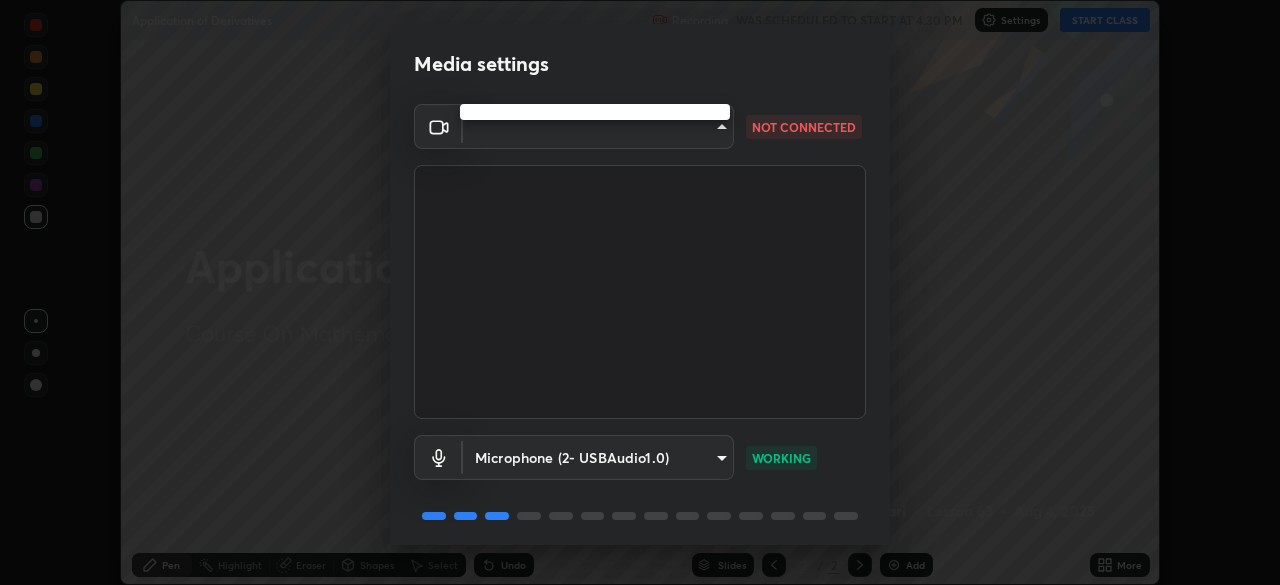 click at bounding box center [640, 292] 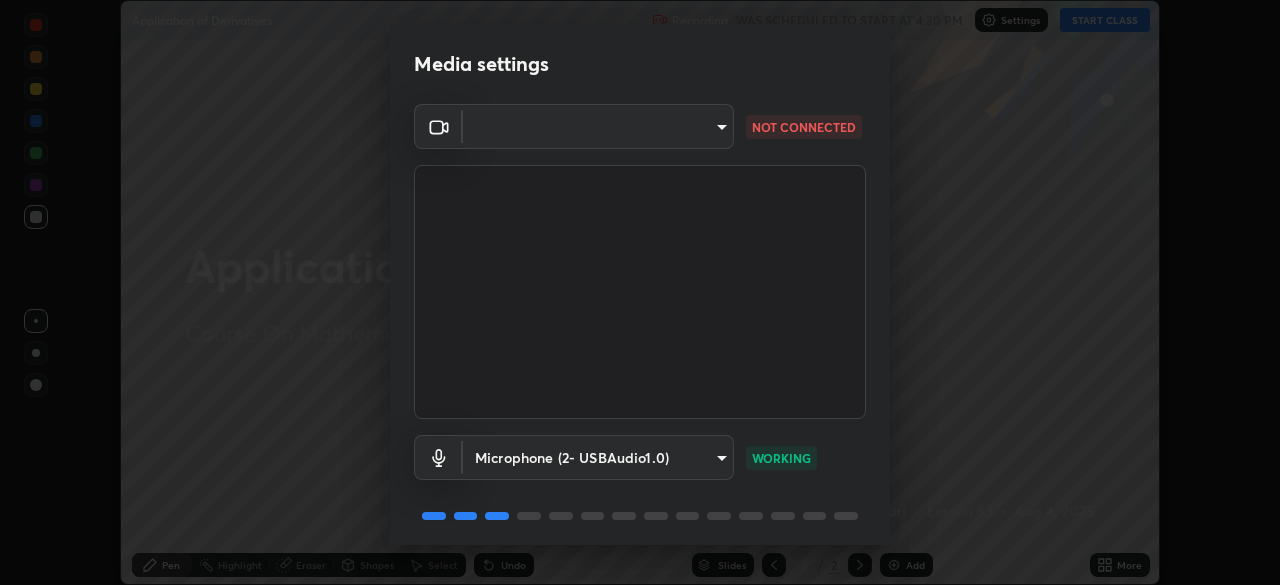 click on "Erase all Application of Derivatives Recording WAS SCHEDULED TO START AT  4:30 PM Settings START CLASS Setting up your live class Application of Derivatives • L63 of Course On Mathematics for JEE Excel 1 2026 [FIRST] [LAST] Pen Highlight Eraser Shapes Select Undo Slides 2 / 2 Add More No doubts shared Encourage your learners to ask a doubt for better clarity Report an issue Reason for reporting Buffering Chat not working Audio - Video sync issue Educator video quality low ​ Attach an image Report Media settings ​ [HASH] NOT CONNECTED Microphone (2- USBAudio1.0) [HASH] WORKING 1 / 5 Next" at bounding box center (640, 292) 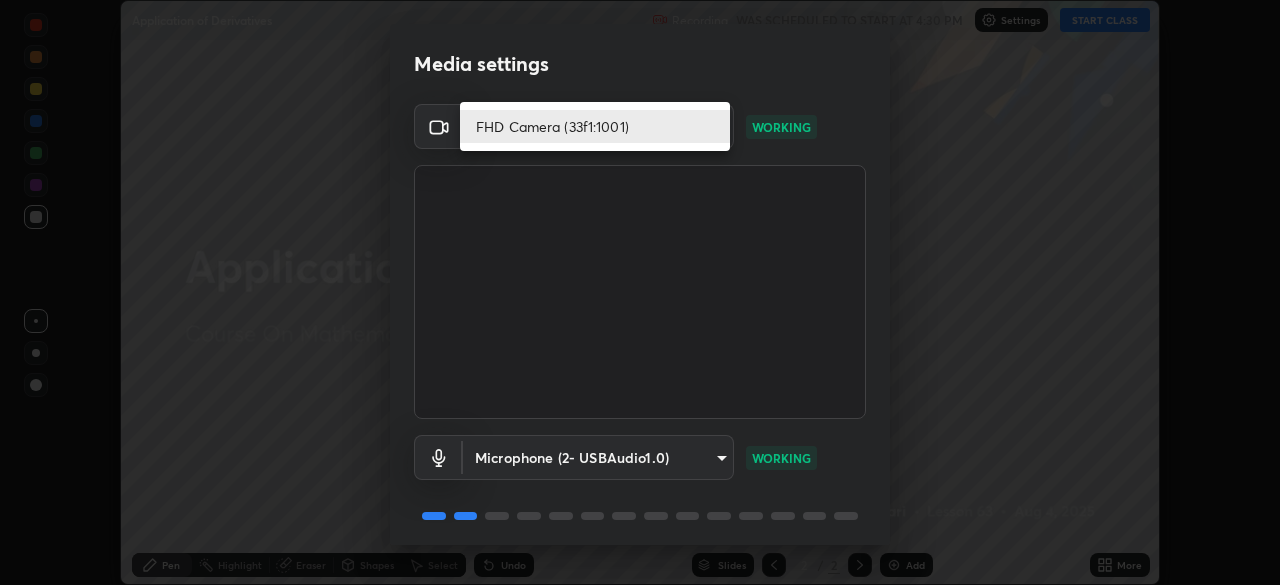 click on "FHD Camera (33f1:1001)" at bounding box center [595, 126] 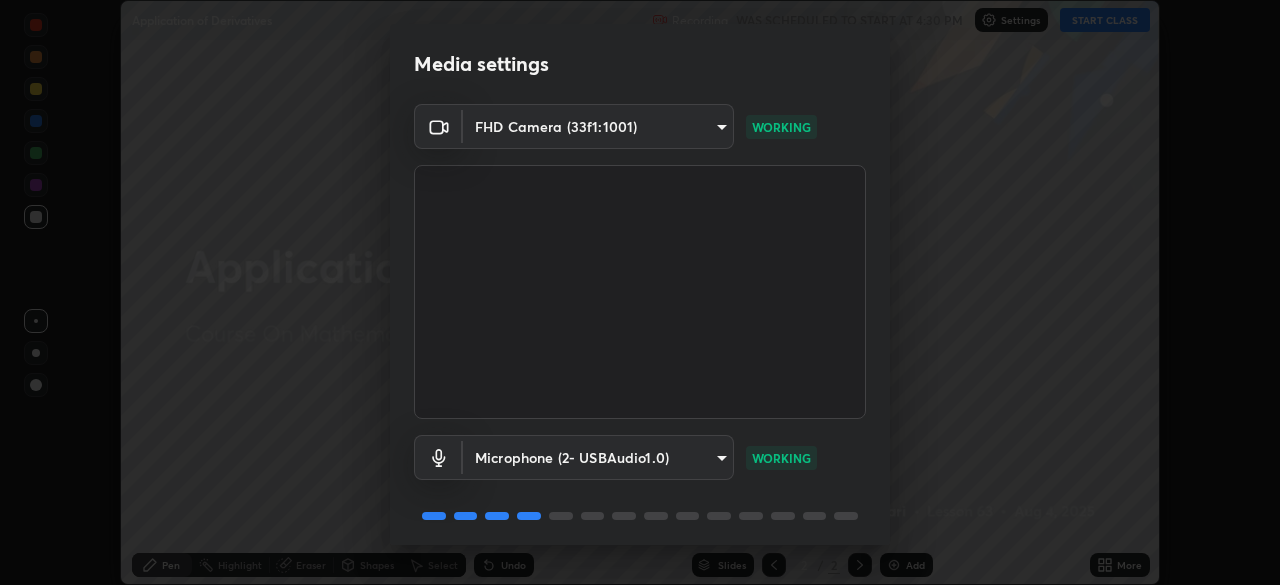 scroll, scrollTop: 71, scrollLeft: 0, axis: vertical 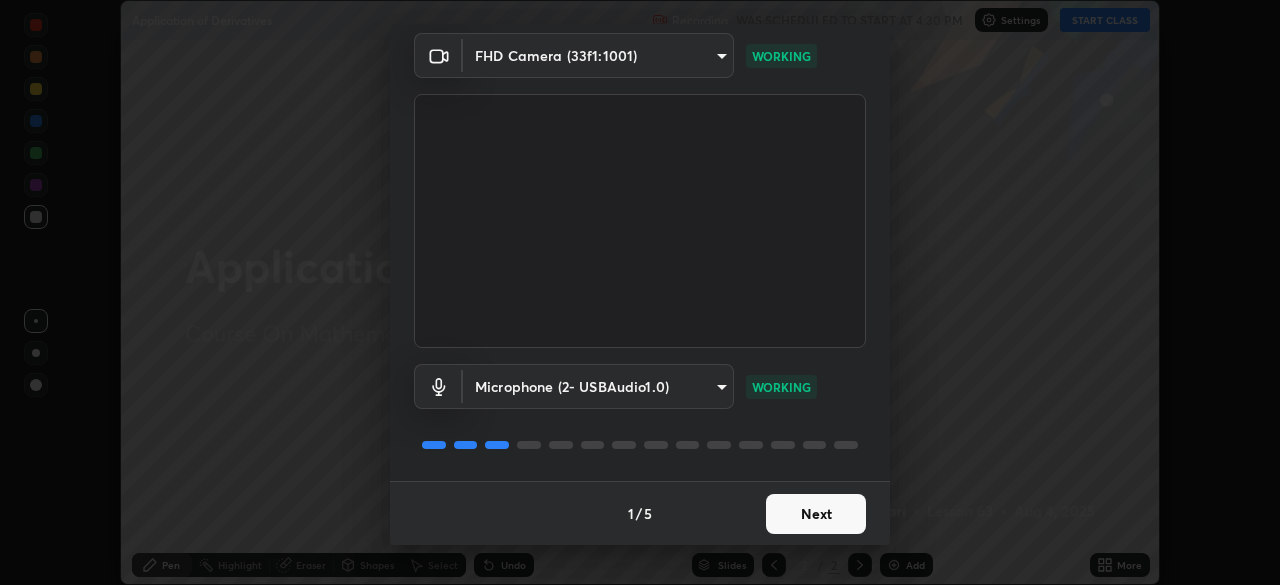 click on "Next" at bounding box center [816, 514] 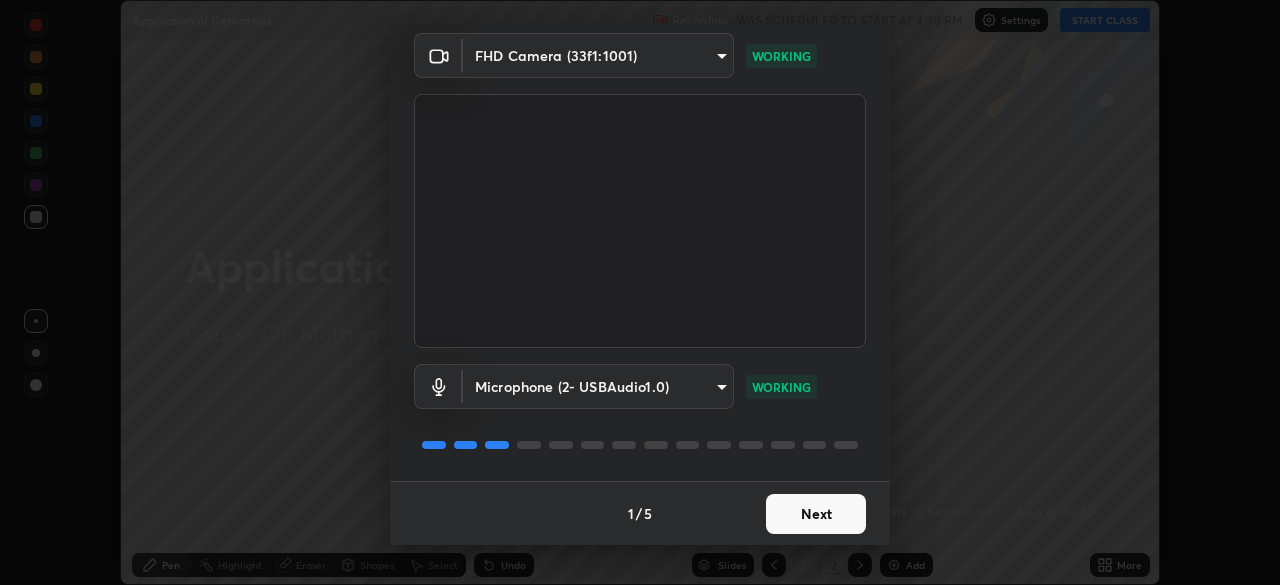 scroll, scrollTop: 0, scrollLeft: 0, axis: both 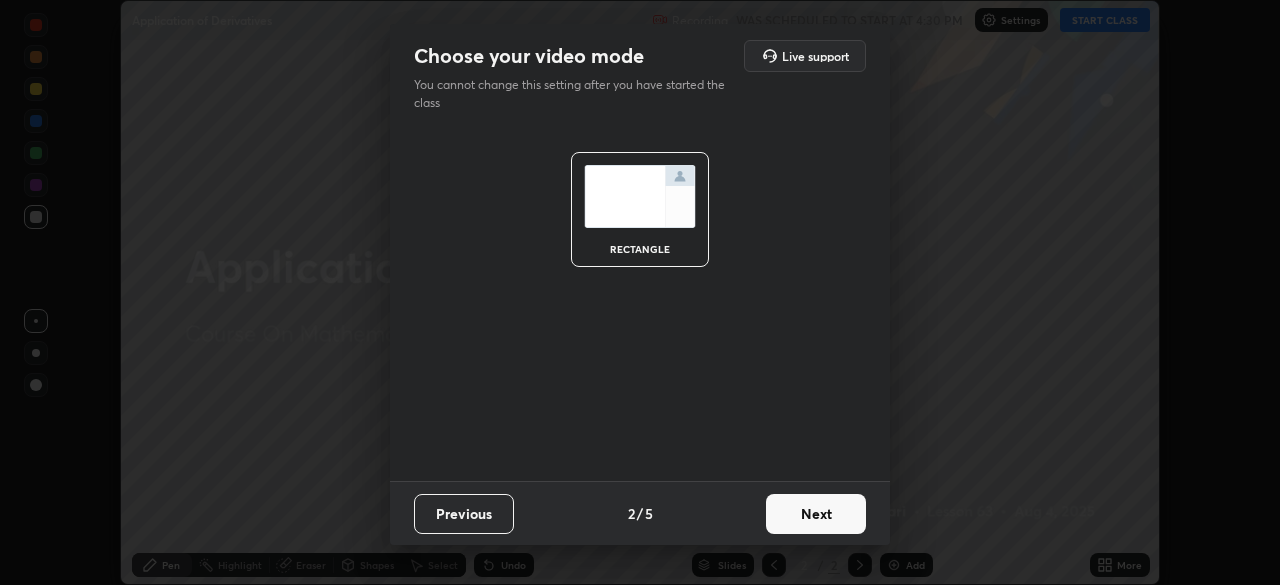 click on "Previous" at bounding box center [464, 514] 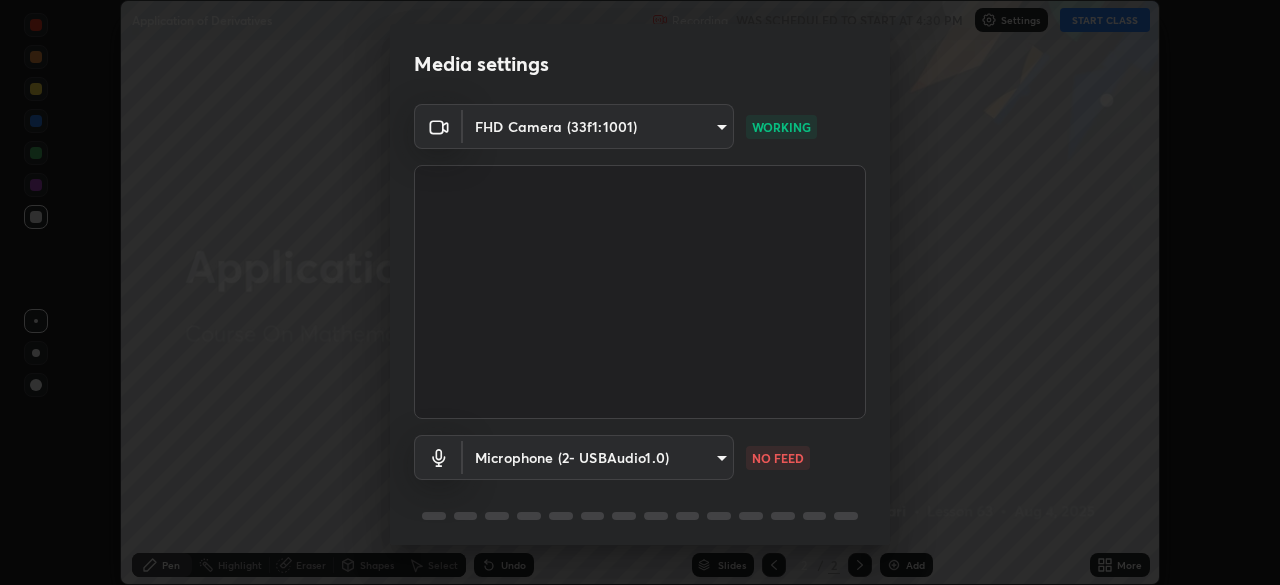 scroll, scrollTop: 71, scrollLeft: 0, axis: vertical 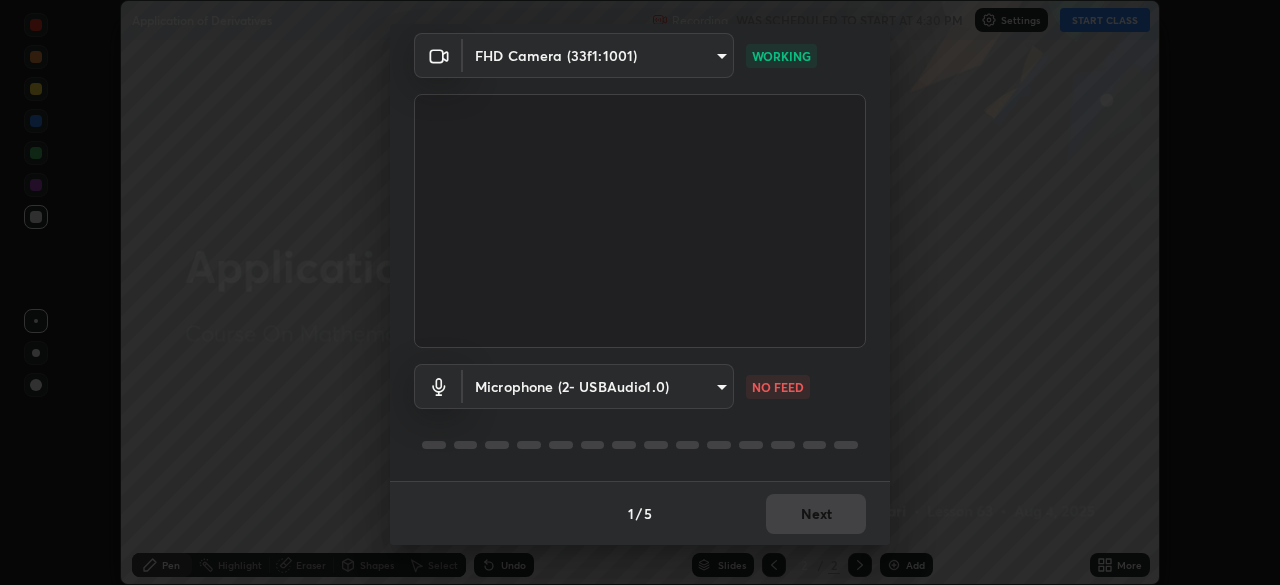 click on "Erase all Application of Derivatives Recording WAS SCHEDULED TO START AT  4:30 PM Settings START CLASS Setting up your live class Application of Derivatives • L63 of Course On Mathematics for JEE Excel 1 2026 [FIRST] [LAST] Pen Highlight Eraser Shapes Select Undo Slides 2 / 2 Add More No doubts shared Encourage your learners to ask a doubt for better clarity Report an issue Reason for reporting Buffering Chat not working Audio - Video sync issue Educator video quality low ​ Attach an image Report Media settings FHD Camera (33f1:1001) [HASH] WORKING Microphone (2- USBAudio1.0) [HASH] NO FEED 1 / 5 Next" at bounding box center (640, 292) 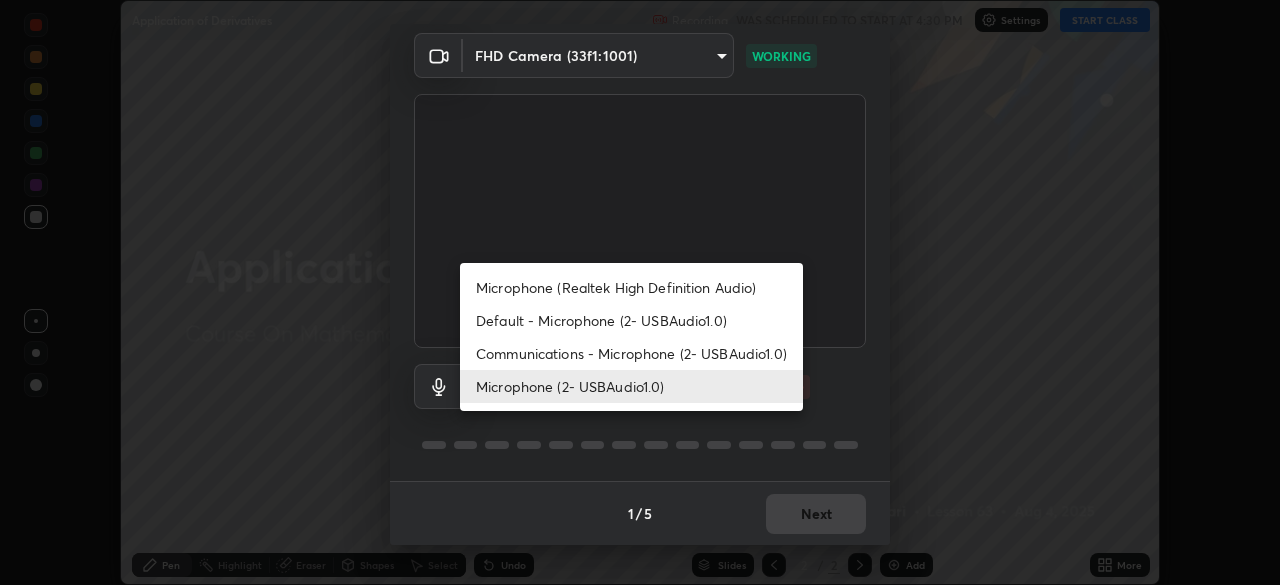 click on "Microphone (2- USBAudio1.0)" at bounding box center (631, 386) 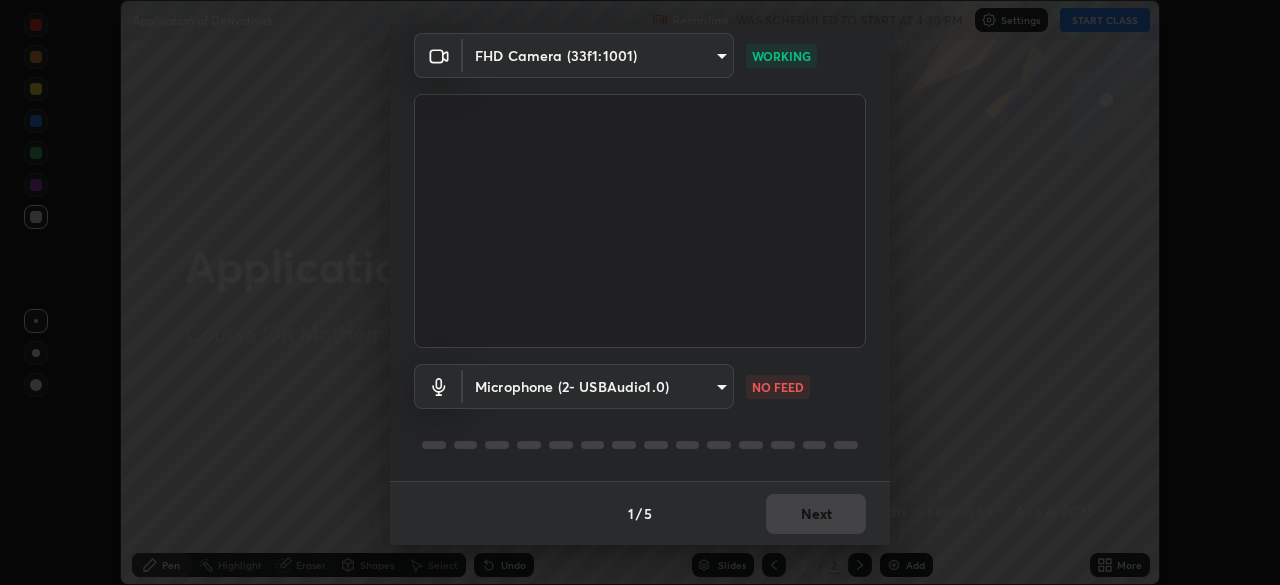 click on "Erase all Application of Derivatives Recording WAS SCHEDULED TO START AT  4:30 PM Settings START CLASS Setting up your live class Application of Derivatives • L63 of Course On Mathematics for JEE Excel 1 2026 [FIRST] [LAST] Pen Highlight Eraser Shapes Select Undo Slides 2 / 2 Add More No doubts shared Encourage your learners to ask a doubt for better clarity Report an issue Reason for reporting Buffering Chat not working Audio - Video sync issue Educator video quality low ​ Attach an image Report Media settings FHD Camera (33f1:1001) [HASH] WORKING Microphone (2- USBAudio1.0) [HASH] NO FEED 1 / 5 Next" at bounding box center [640, 292] 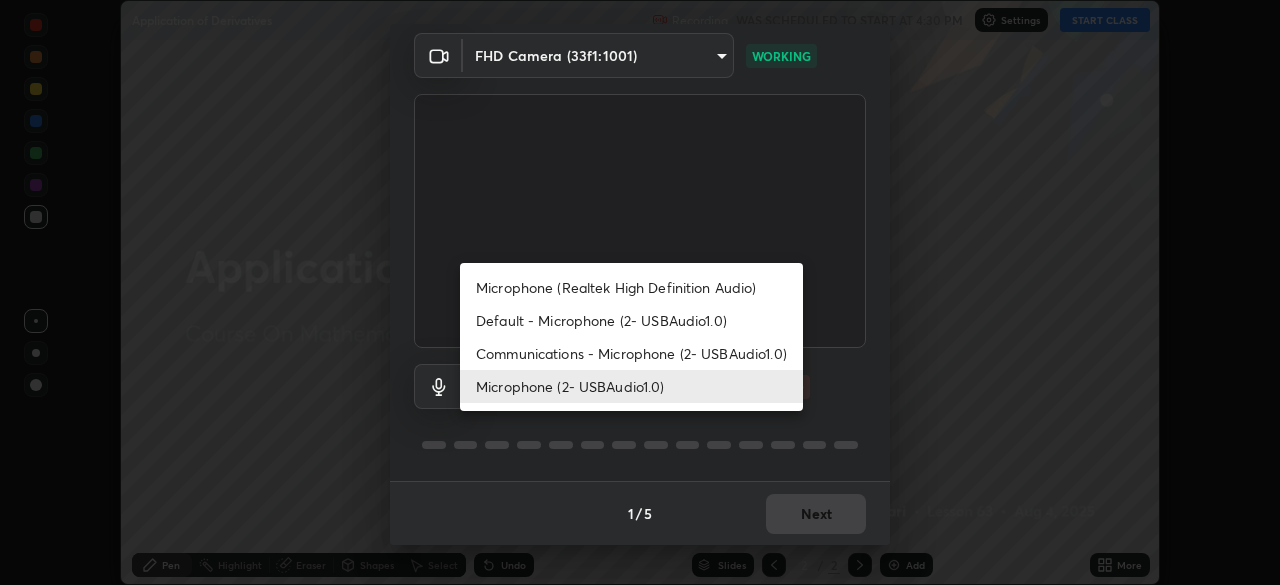 click on "Communications - Microphone (2- USBAudio1.0)" at bounding box center (631, 353) 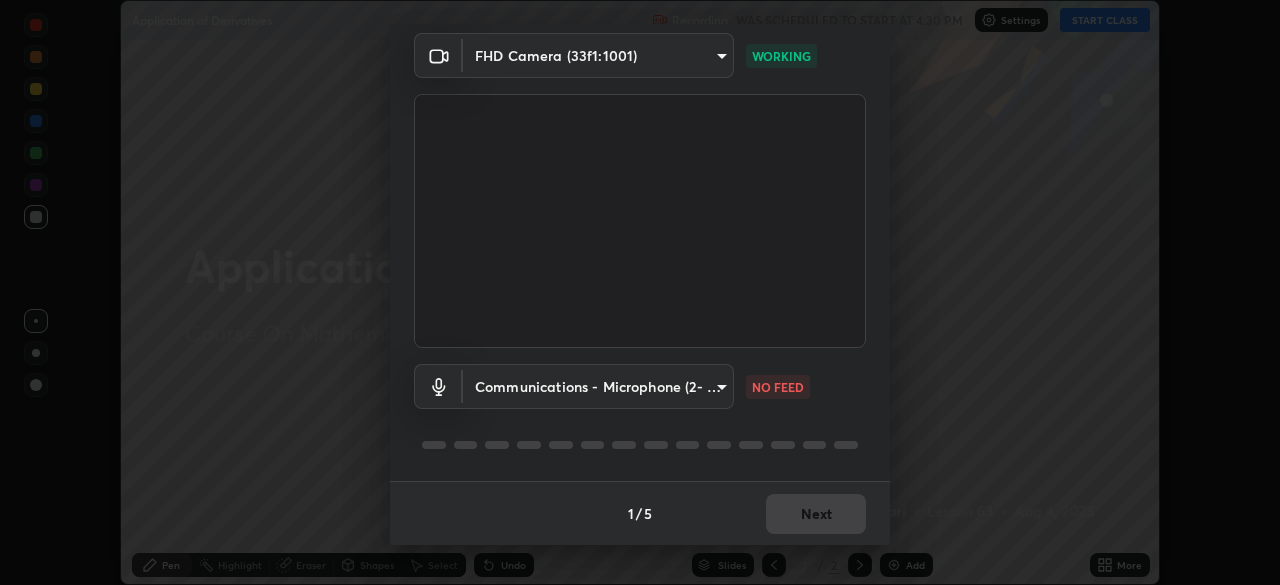 click on "Erase all Application of Derivatives Recording WAS SCHEDULED TO START AT  4:30 PM Settings START CLASS Setting up your live class Application of Derivatives • L63 of Course On Mathematics for JEE Excel 1 2026 [FIRST] [LAST] Pen Highlight Eraser Shapes Select Undo Slides 2 / 2 Add More No doubts shared Encourage your learners to ask a doubt for better clarity Report an issue Reason for reporting Buffering Chat not working Audio - Video sync issue Educator video quality low ​ Attach an image Report Media settings FHD Camera (33f1:1001) [HASH] WORKING Communications - Microphone (2- USBAudio1.0) communications NO FEED 1 / 5 Next" at bounding box center [640, 292] 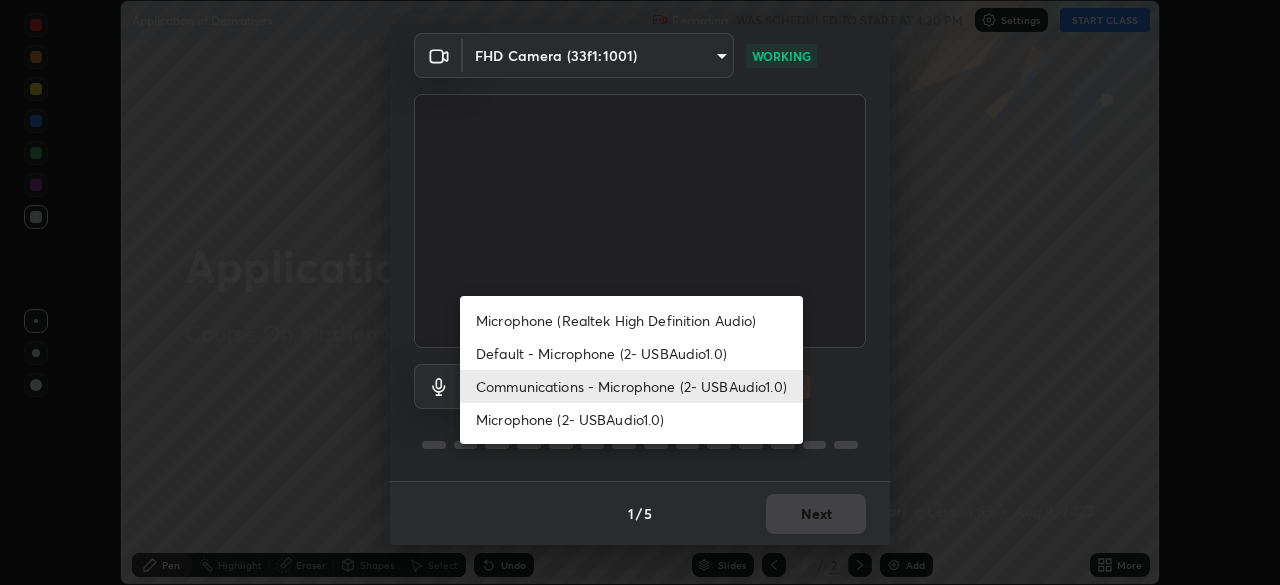 click on "Microphone (2- USBAudio1.0)" at bounding box center [631, 419] 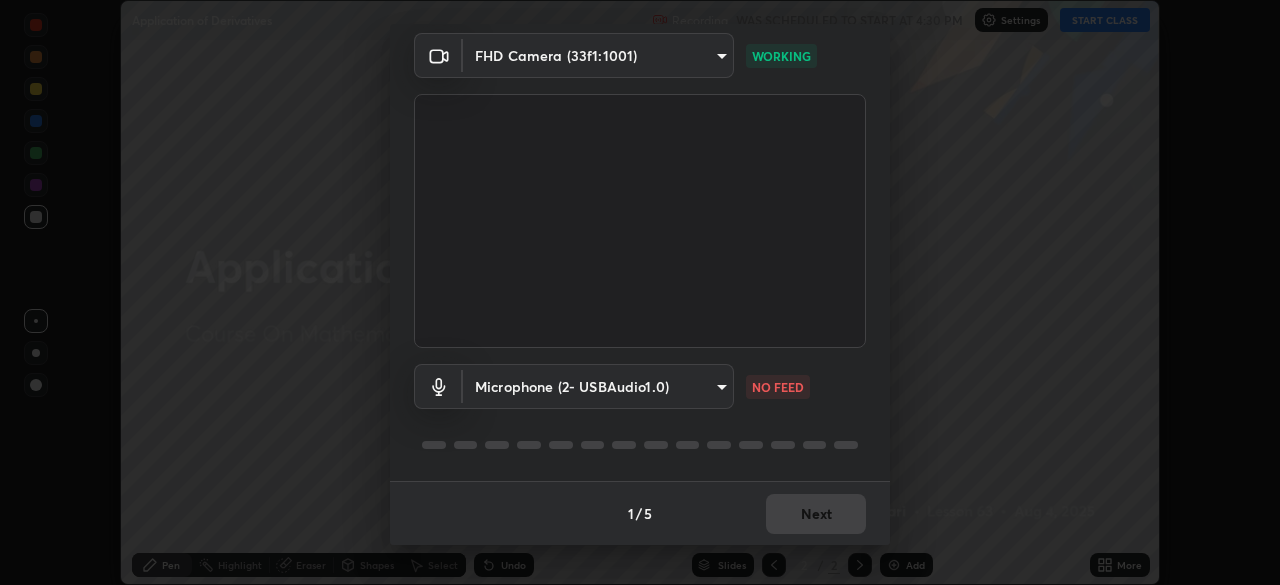 click on "Erase all Application of Derivatives Recording WAS SCHEDULED TO START AT  4:30 PM Settings START CLASS Setting up your live class Application of Derivatives • L63 of Course On Mathematics for JEE Excel 1 2026 [FIRST] [LAST] Pen Highlight Eraser Shapes Select Undo Slides 2 / 2 Add More No doubts shared Encourage your learners to ask a doubt for better clarity Report an issue Reason for reporting Buffering Chat not working Audio - Video sync issue Educator video quality low ​ Attach an image Report Media settings FHD Camera (33f1:1001) [HASH] WORKING Microphone (2- USBAudio1.0) [HASH] NO FEED 1 / 5 Next" at bounding box center (640, 292) 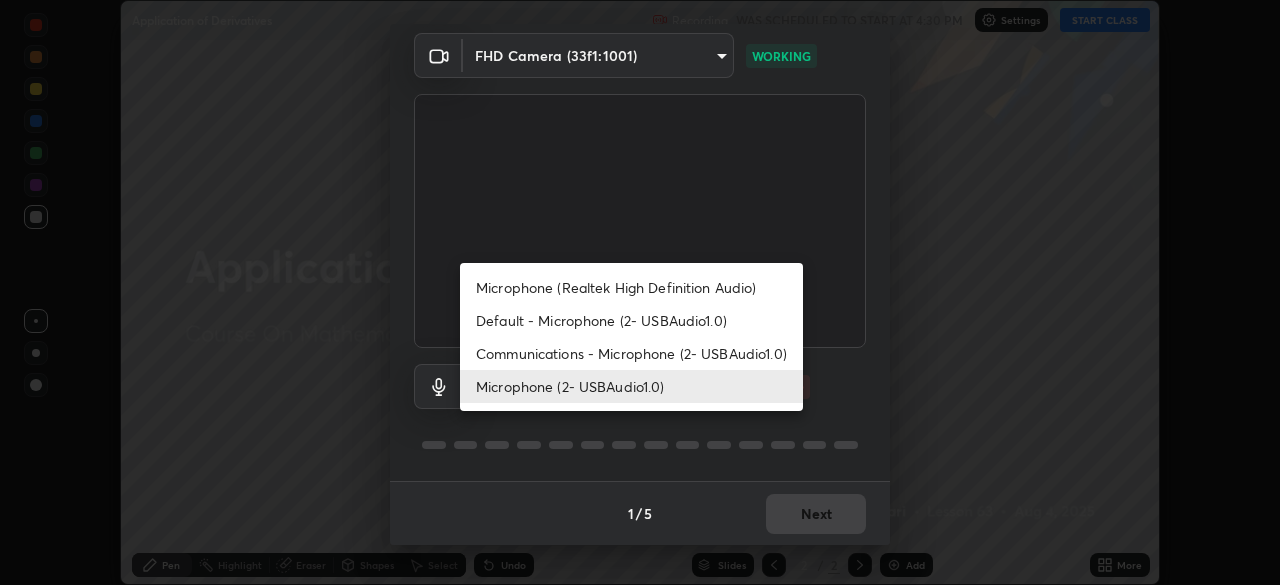 click on "Communications - Microphone (2- USBAudio1.0)" at bounding box center [631, 353] 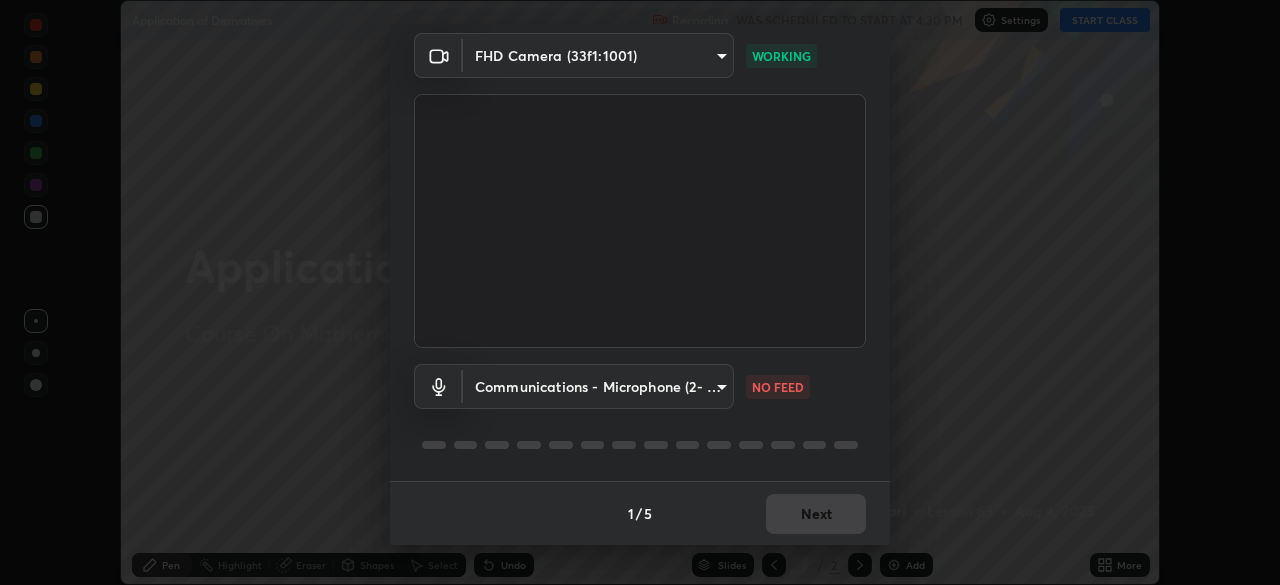 click on "Erase all Application of Derivatives Recording WAS SCHEDULED TO START AT  4:30 PM Settings START CLASS Setting up your live class Application of Derivatives • L63 of Course On Mathematics for JEE Excel 1 2026 [FIRST] [LAST] Pen Highlight Eraser Shapes Select Undo Slides 2 / 2 Add More No doubts shared Encourage your learners to ask a doubt for better clarity Report an issue Reason for reporting Buffering Chat not working Audio - Video sync issue Educator video quality low ​ Attach an image Report Media settings FHD Camera (33f1:1001) [HASH] WORKING Communications - Microphone (2- USBAudio1.0) communications NO FEED 1 / 5 Next" at bounding box center (640, 292) 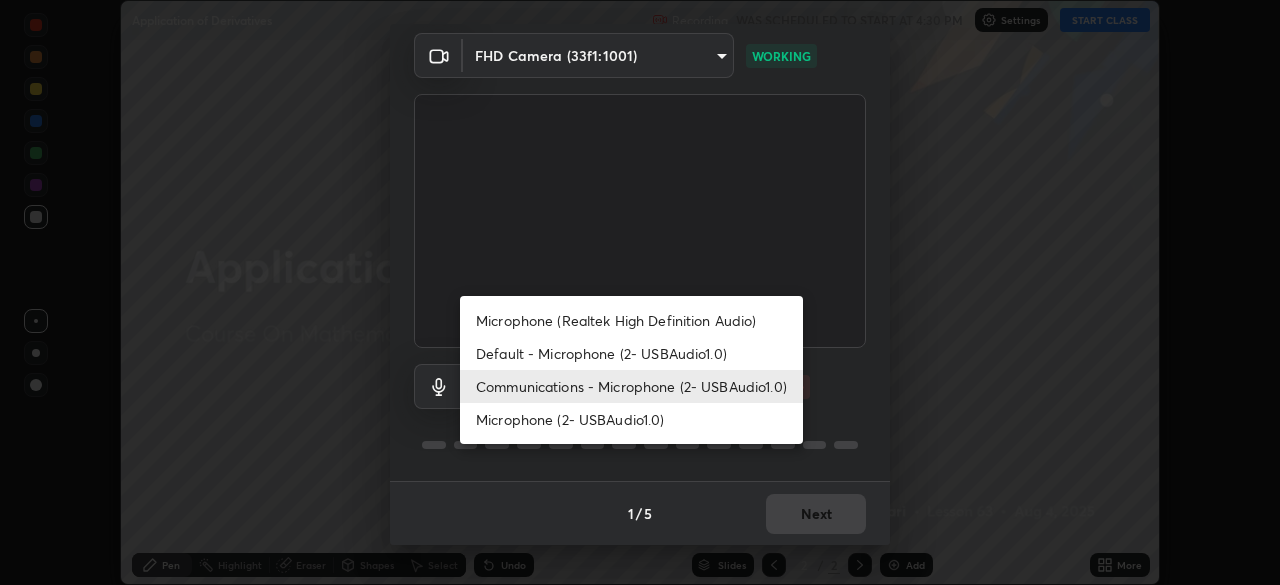 click on "Communications - Microphone (2- USBAudio1.0)" at bounding box center (631, 386) 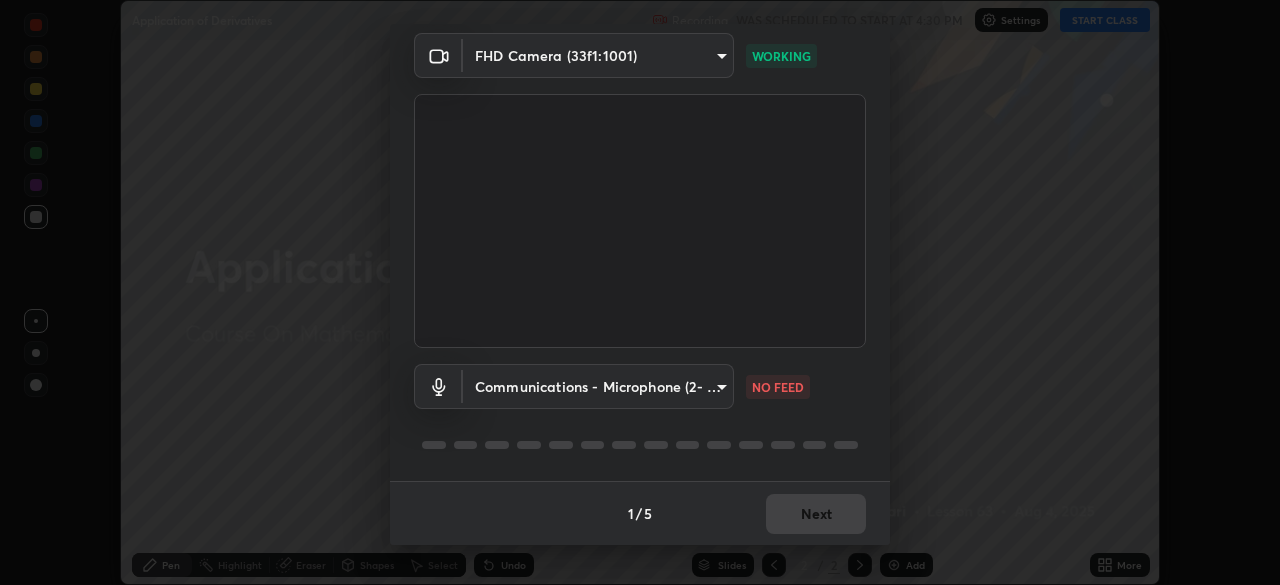 click on "Erase all Application of Derivatives Recording WAS SCHEDULED TO START AT  4:30 PM Settings START CLASS Setting up your live class Application of Derivatives • L63 of Course On Mathematics for JEE Excel 1 2026 [FIRST] [LAST] Pen Highlight Eraser Shapes Select Undo Slides 2 / 2 Add More No doubts shared Encourage your learners to ask a doubt for better clarity Report an issue Reason for reporting Buffering Chat not working Audio - Video sync issue Educator video quality low ​ Attach an image Report Media settings FHD Camera (33f1:1001) [HASH] WORKING Communications - Microphone (2- USBAudio1.0) communications NO FEED 1 / 5 Next" at bounding box center (640, 292) 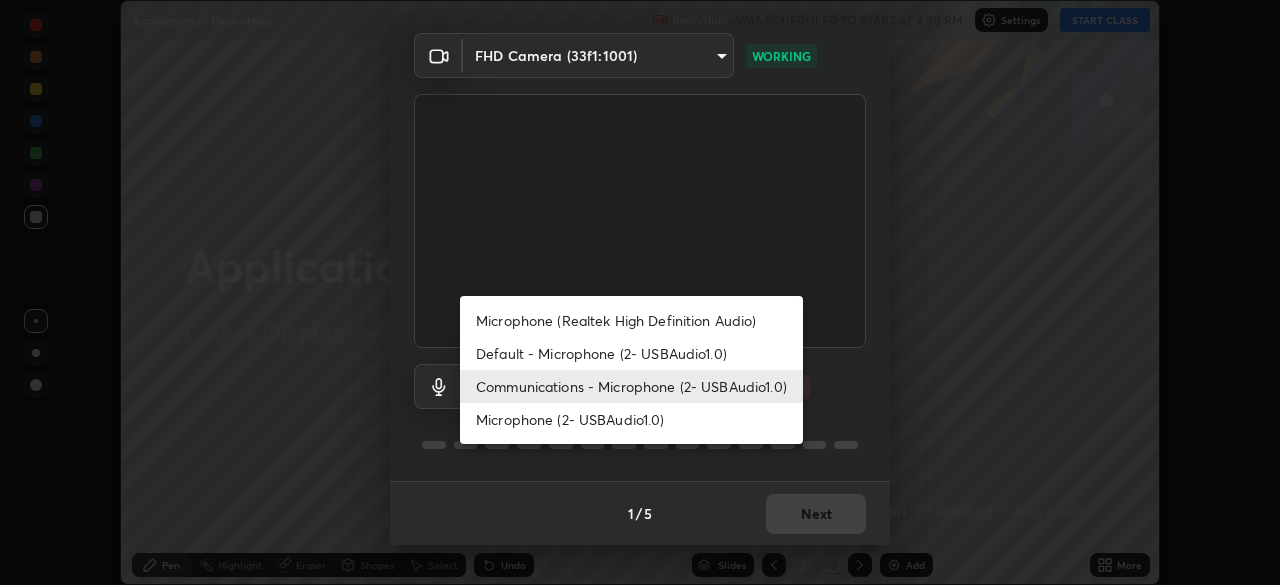 click on "Default - Microphone (2- USBAudio1.0)" at bounding box center [631, 353] 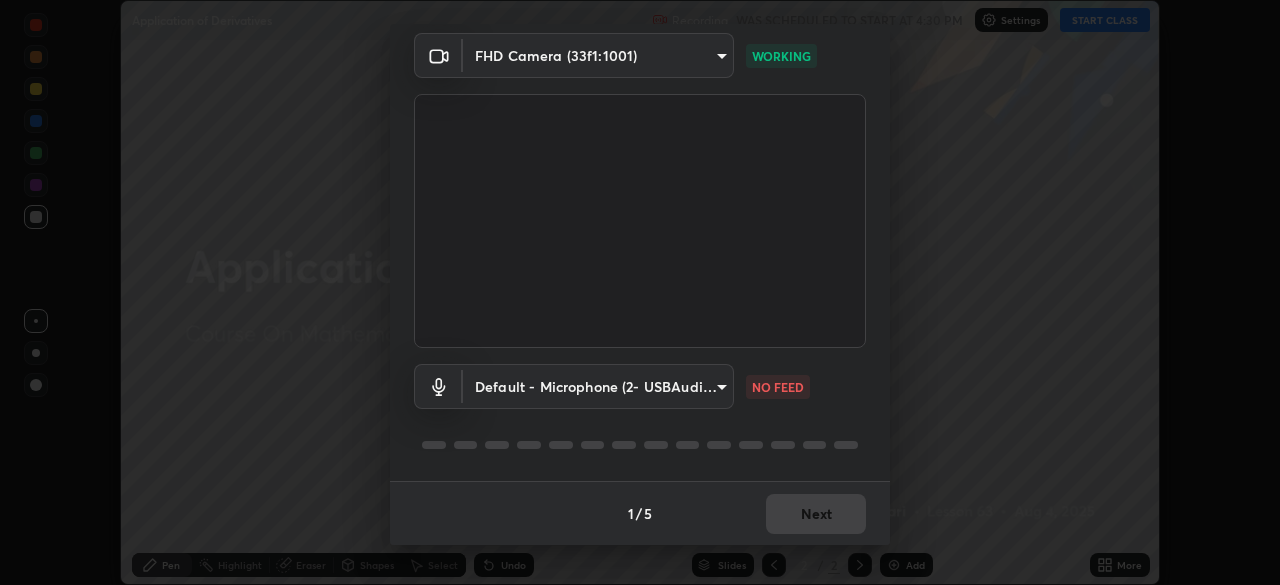 click on "Erase all Application of Derivatives Recording WAS SCHEDULED TO START AT  4:30 PM Settings START CLASS Setting up your live class Application of Derivatives • L63 of Course On Mathematics for JEE Excel 1 2026 [FIRST] [LAST] Pen Highlight Eraser Shapes Select Undo Slides 2 / 2 Add More No doubts shared Encourage your learners to ask a doubt for better clarity Report an issue Reason for reporting Buffering Chat not working Audio - Video sync issue Educator video quality low ​ Attach an image Report Media settings FHD Camera (33f1:1001) [HASH] WORKING Default - Microphone (2- USBAudio1.0) default NO FEED 1 / 5 Next" at bounding box center [640, 292] 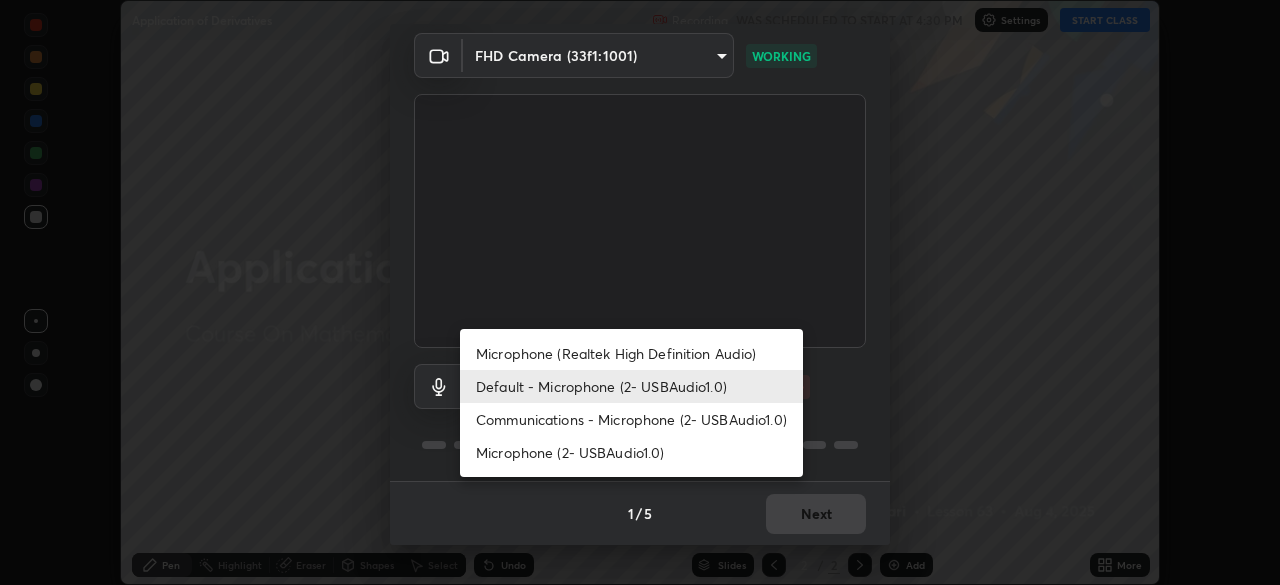 click on "Communications - Microphone (2- USBAudio1.0)" at bounding box center [631, 419] 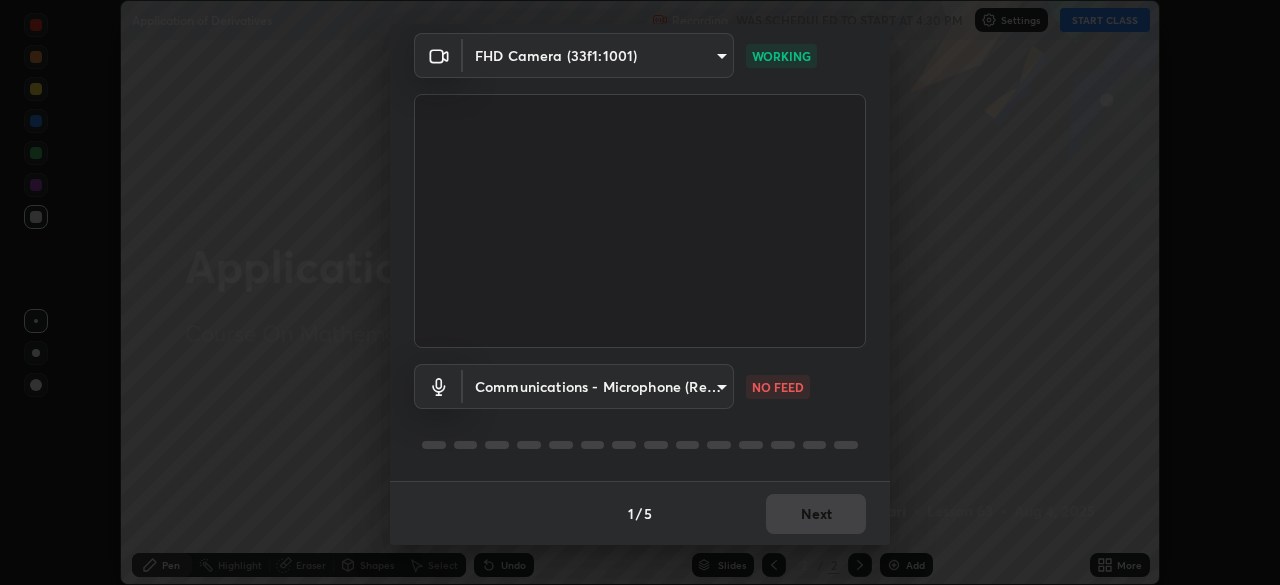 click on "Erase all Application of Derivatives Recording WAS SCHEDULED TO START AT  4:30 PM Settings START CLASS Setting up your live class Application of Derivatives • L63 of Course On Mathematics for JEE Excel 1 2026 [FIRST] [LAST] Pen Highlight Eraser Shapes Select Undo Slides 2 / 2 Add More No doubts shared Encourage your learners to ask a doubt for better clarity Report an issue Reason for reporting Buffering Chat not working Audio - Video sync issue Educator video quality low ​ Attach an image Report Media settings FHD Camera (33f1:1001) [HASH] WORKING Communications - Microphone (Realtek High Definition Audio) communications NO FEED 1 / 5 Next" at bounding box center (640, 292) 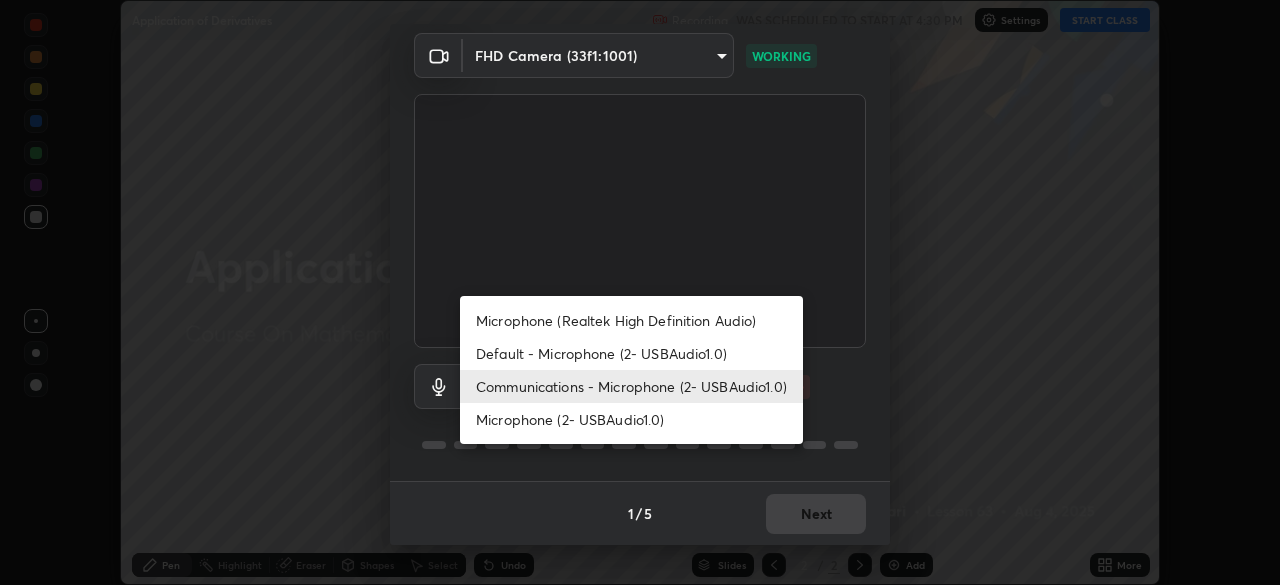 click on "Microphone (2- USBAudio1.0)" at bounding box center (631, 419) 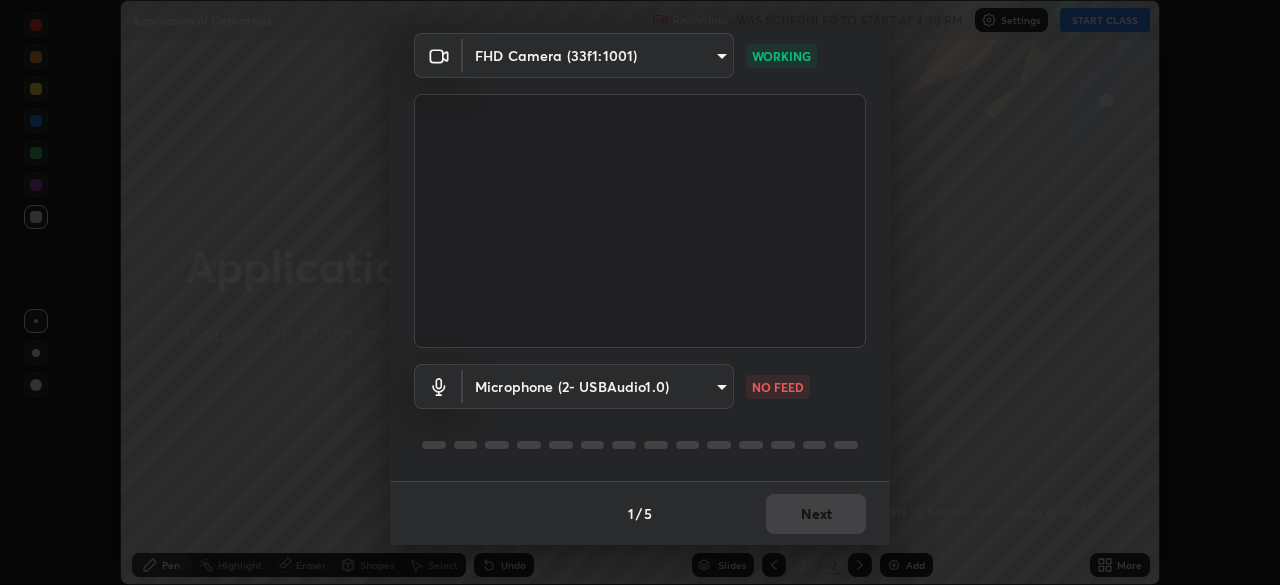 click on "Erase all Application of Derivatives Recording WAS SCHEDULED TO START AT  4:30 PM Settings START CLASS Setting up your live class Application of Derivatives • L63 of Course On Mathematics for JEE Excel 1 2026 [FIRST] [LAST] Pen Highlight Eraser Shapes Select Undo Slides 2 / 2 Add More No doubts shared Encourage your learners to ask a doubt for better clarity Report an issue Reason for reporting Buffering Chat not working Audio - Video sync issue Educator video quality low ​ Attach an image Report Media settings FHD Camera (33f1:1001) [HASH] WORKING Microphone (2- USBAudio1.0) [HASH] NO FEED 1 / 5 Next" at bounding box center [640, 292] 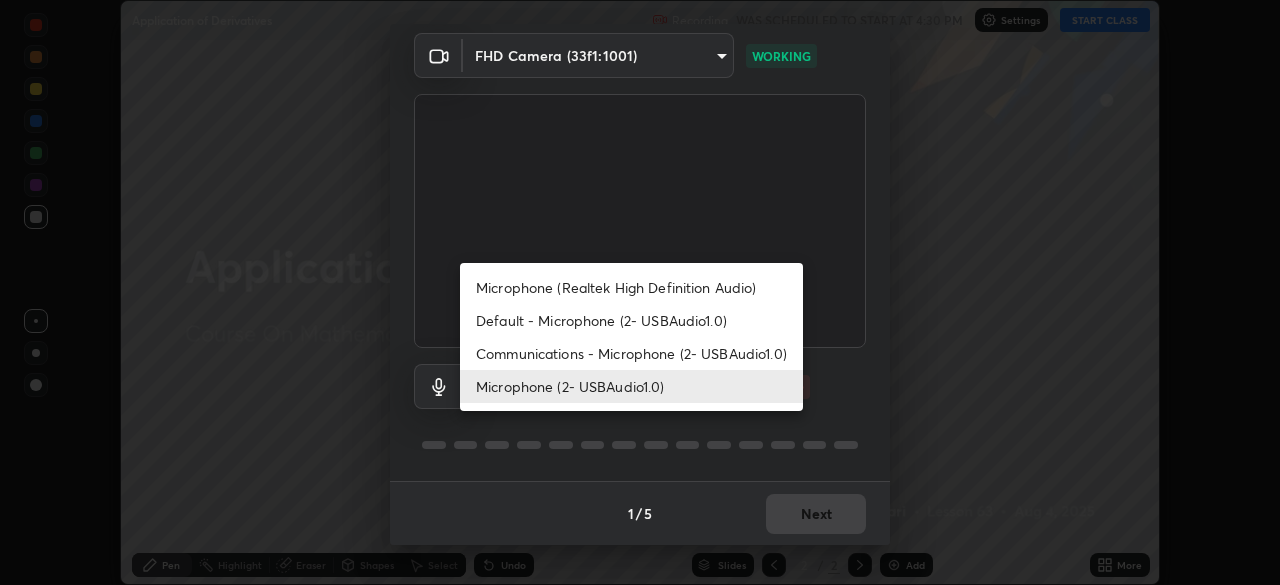 click on "Microphone (Realtek High Definition Audio)" at bounding box center [631, 287] 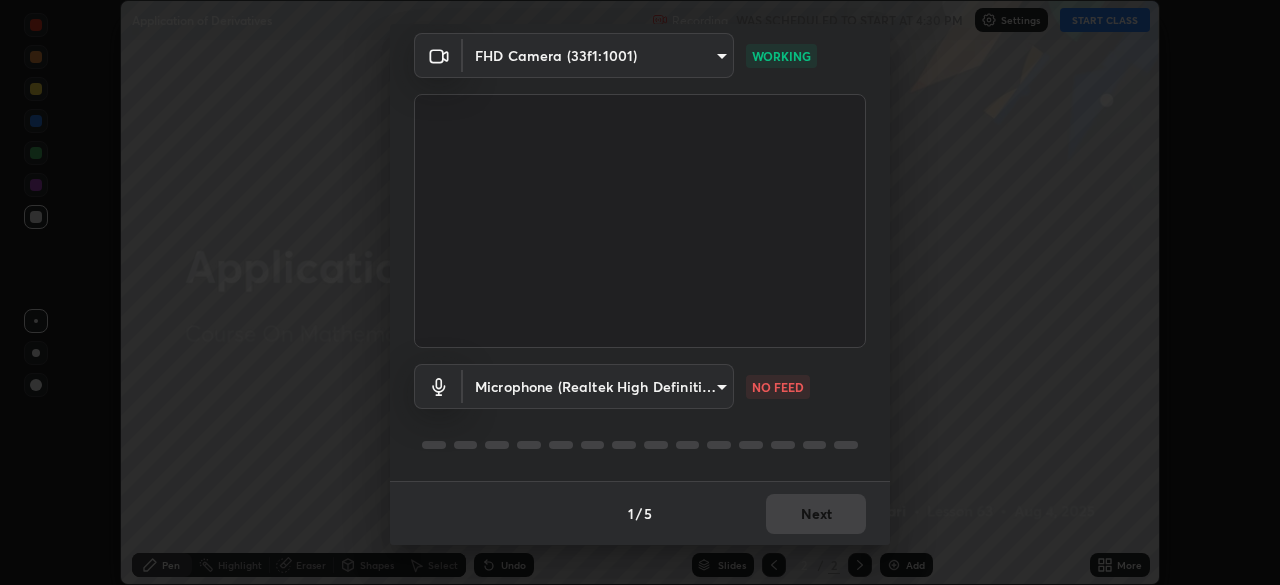 click on "Erase all Application of Derivatives Recording WAS SCHEDULED TO START AT  4:30 PM Settings START CLASS Setting up your live class Application of Derivatives • L63 of Course On Mathematics for JEE Excel 1 2026 [FIRST] [LAST] Pen Highlight Eraser Shapes Select Undo Slides 2 / 2 Add More No doubts shared Encourage your learners to ask a doubt for better clarity Report an issue Reason for reporting Buffering Chat not working Audio - Video sync issue Educator video quality low ​ Attach an image Report Media settings FHD Camera (33f1:1001) [HASH] WORKING Microphone (Realtek High Definition Audio) [HASH] NO FEED 1 / 5 Next" at bounding box center [640, 292] 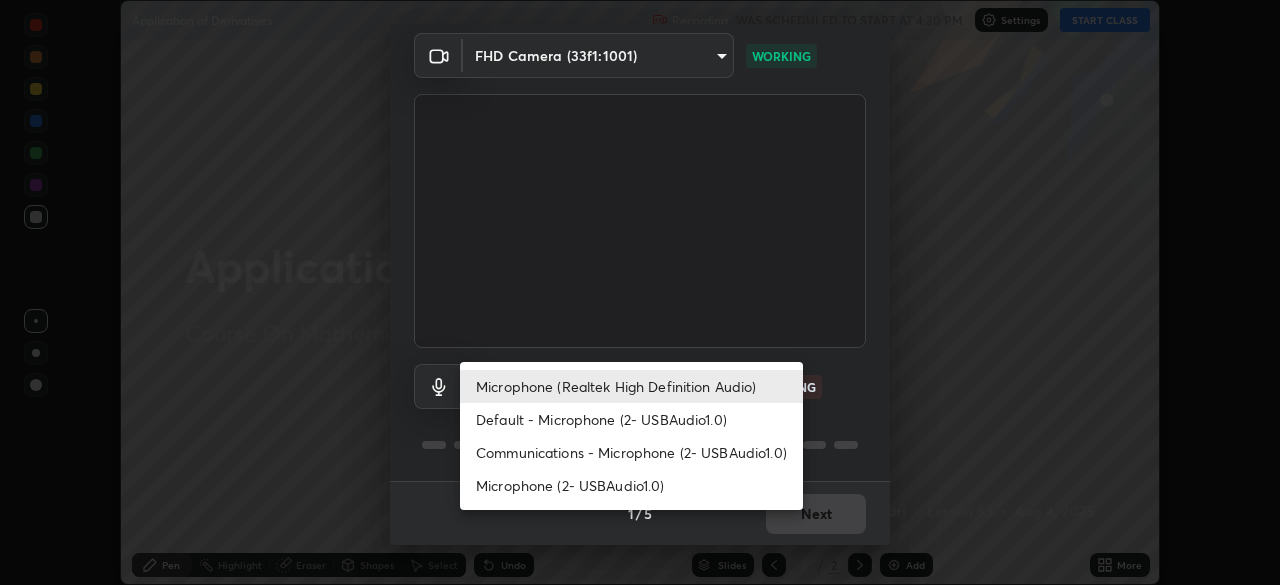 click on "Default - Microphone (2- USBAudio1.0)" at bounding box center [631, 419] 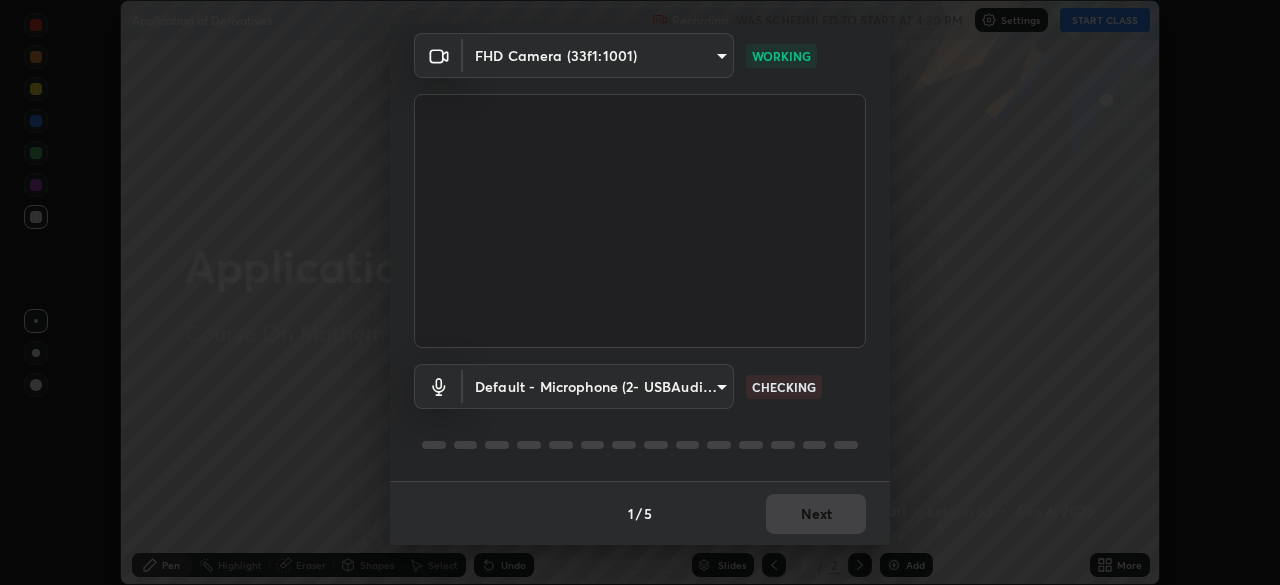 type on "default" 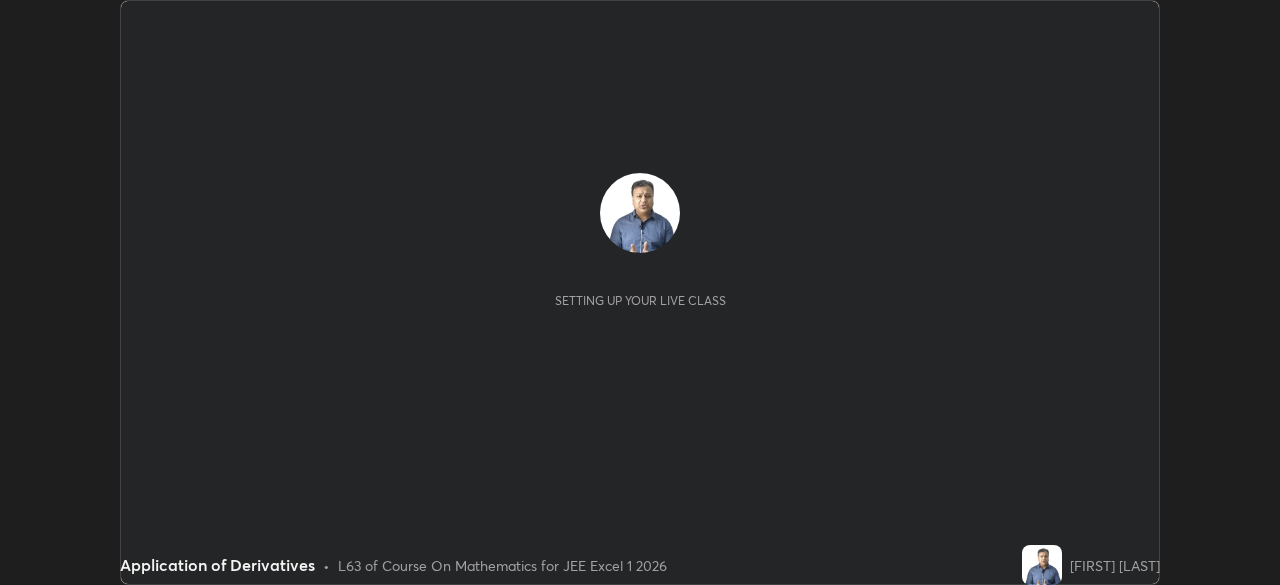 scroll, scrollTop: 0, scrollLeft: 0, axis: both 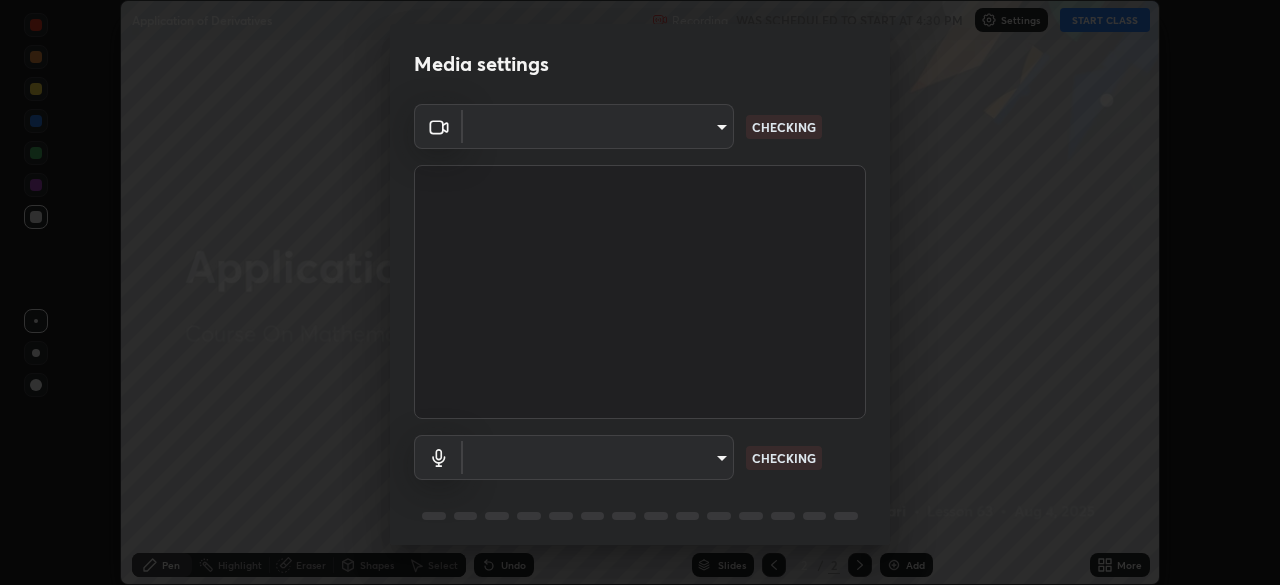 type on "b8f713a0fc2a4668ccd3874ce8ab2703f20e86d9f817921f365c1c4f78ca7a2c" 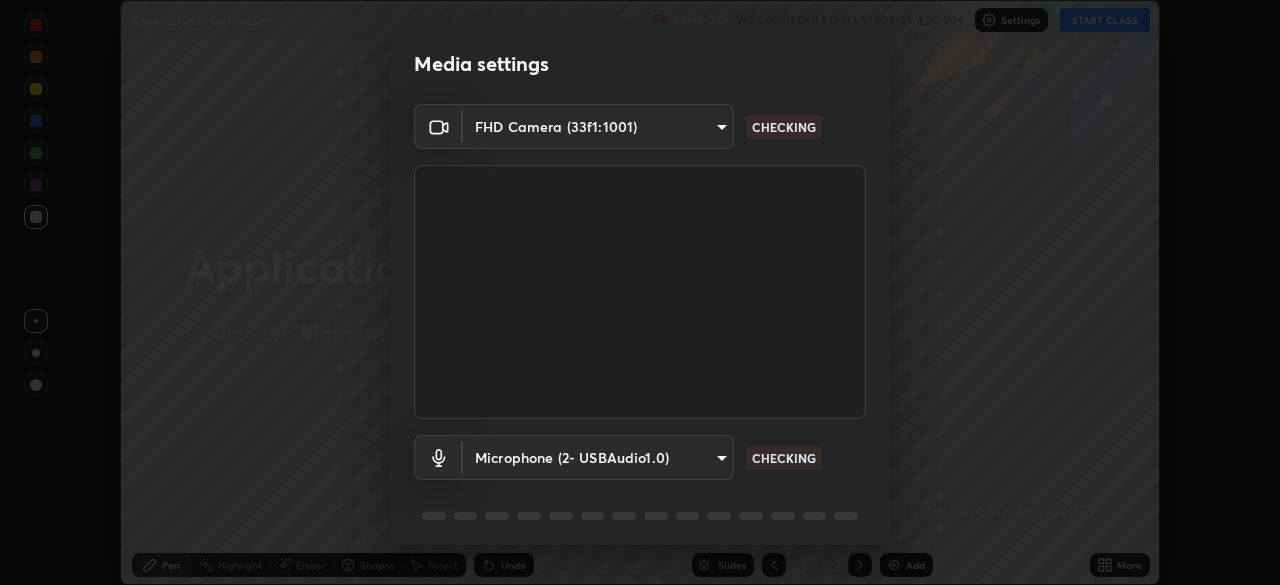 click on "Erase all Application of Derivatives Recording WAS SCHEDULED TO START AT  4:30 PM Settings START CLASS Setting up your live class Application of Derivatives • L63 of Course On Mathematics for JEE Excel 1 2026 Rajiv Kumar Tiwari Pen Highlight Eraser Shapes Select Undo Slides 2 / 2 Add More No doubts shared Encourage your learners to ask a doubt for better clarity Report an issue Reason for reporting Buffering Chat not working Audio - Video sync issue Educator video quality low ​ Attach an image Report Media settings FHD Camera (33f1:1001) b8f713a0fc2a4668ccd3874ce8ab2703f20e86d9f817921f365c1c4f78ca7a2c CHECKING Microphone (2- USBAudio1.0) 424acb21def1e1f8a44b486007630e3837867c6778d84eca6cd7776f61633d3e CHECKING 1 / 5 Next" at bounding box center [640, 292] 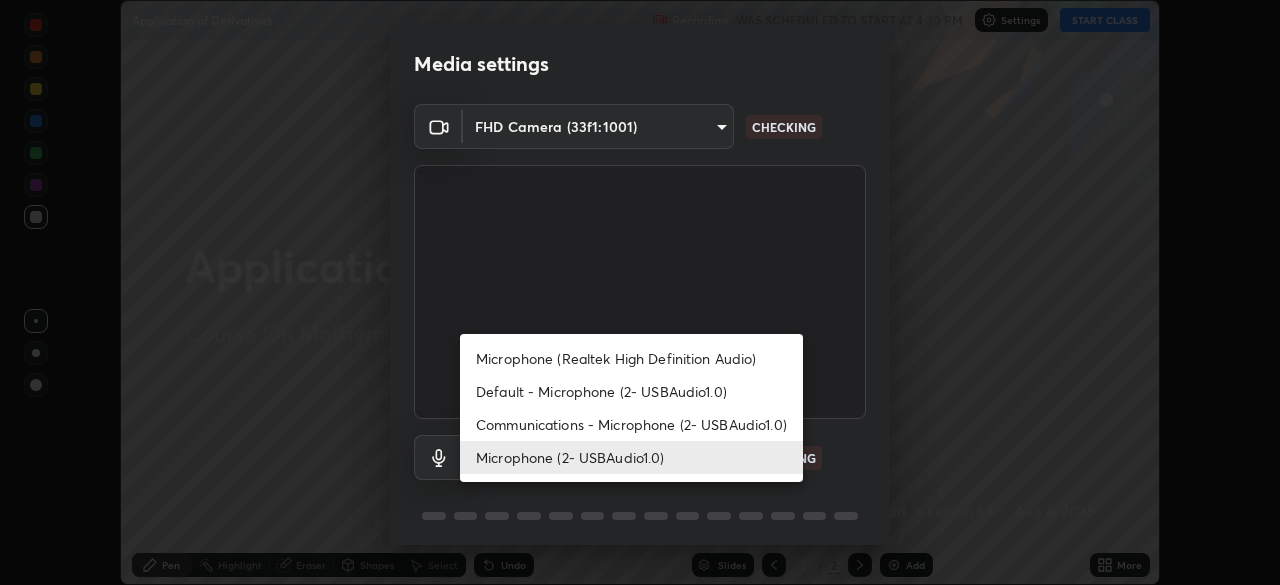 click on "Microphone (2- USBAudio1.0)" at bounding box center [631, 457] 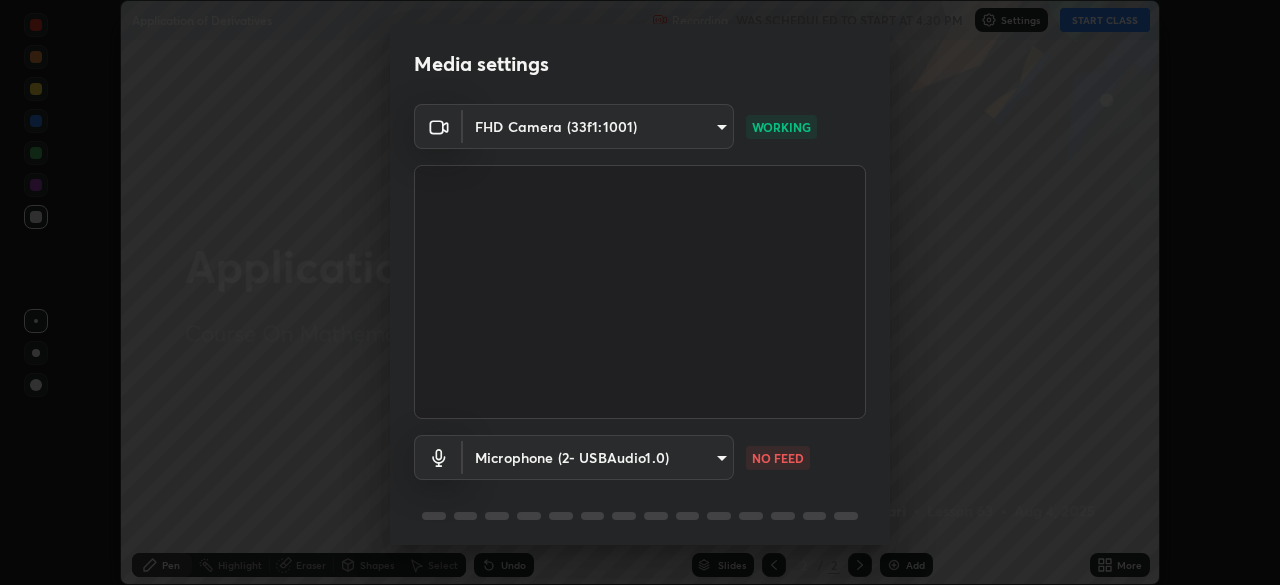 click on "Erase all Application of Derivatives Recording WAS SCHEDULED TO START AT  4:30 PM Settings START CLASS Setting up your live class Application of Derivatives • L63 of Course On Mathematics for JEE Excel 1 2026 [FIRST] [LAST] Pen Highlight Eraser Shapes Select Undo Slides 2 / 2 Add More No doubts shared Encourage your learners to ask a doubt for better clarity Report an issue Reason for reporting Buffering Chat not working Audio - Video sync issue Educator video quality low ​ Attach an image Report Media settings FHD Camera (33f1:1001) [HASH] WORKING Microphone (2- USBAudio1.0) [HASH] NO FEED 1 / 5 Next" at bounding box center [640, 292] 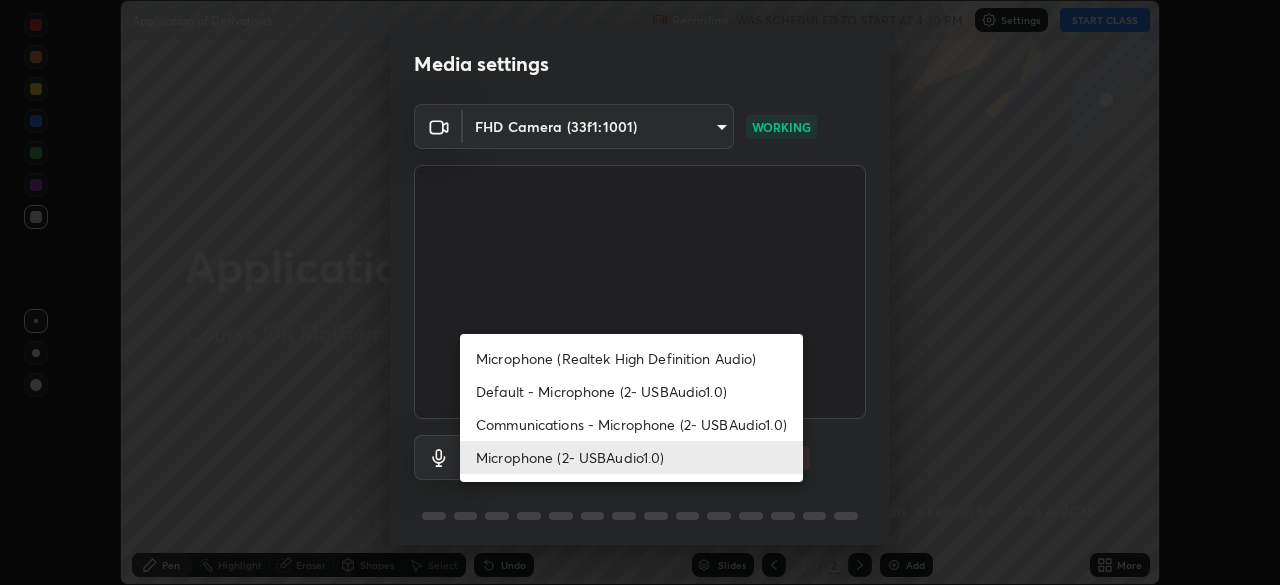 click on "Communications - Microphone (2- USBAudio1.0)" at bounding box center (631, 424) 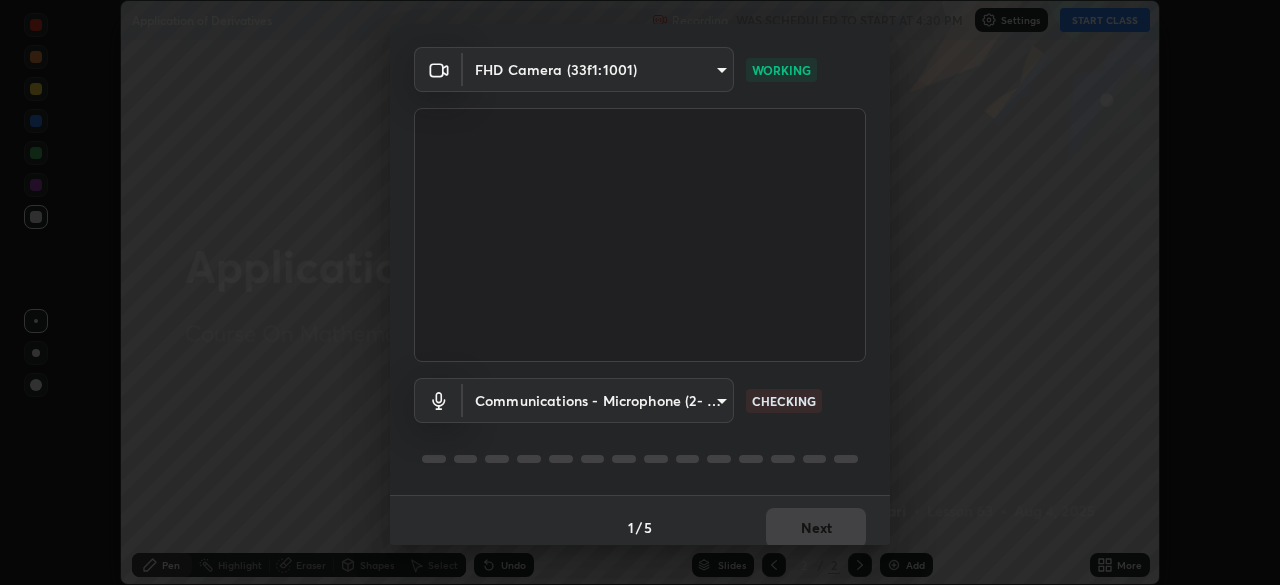 scroll, scrollTop: 71, scrollLeft: 0, axis: vertical 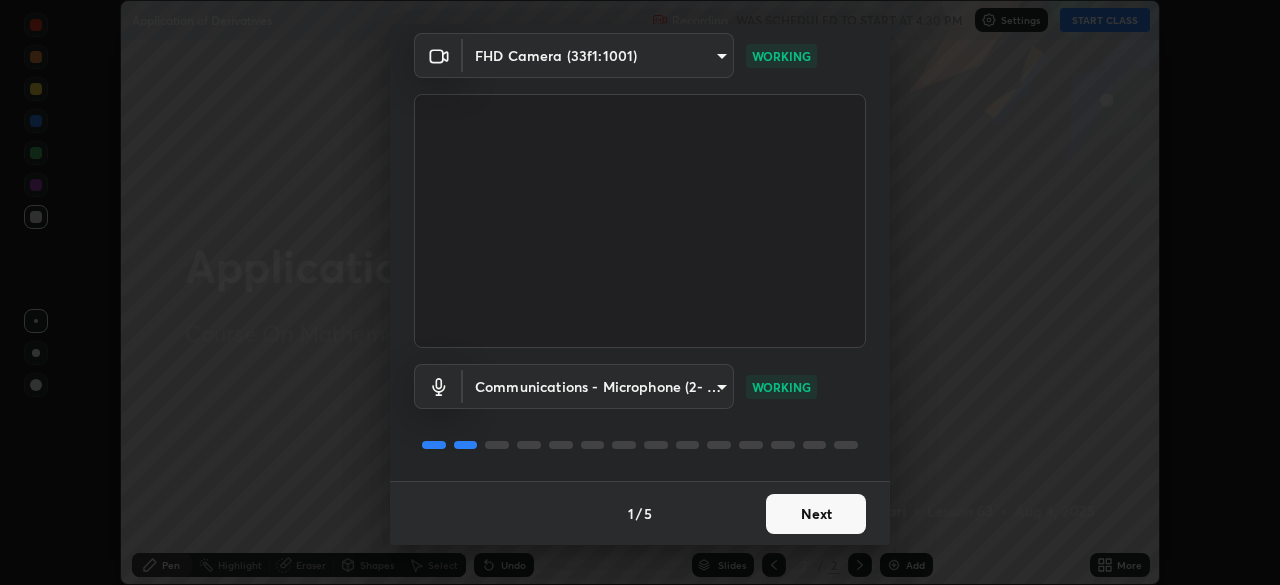 click on "Next" at bounding box center [816, 514] 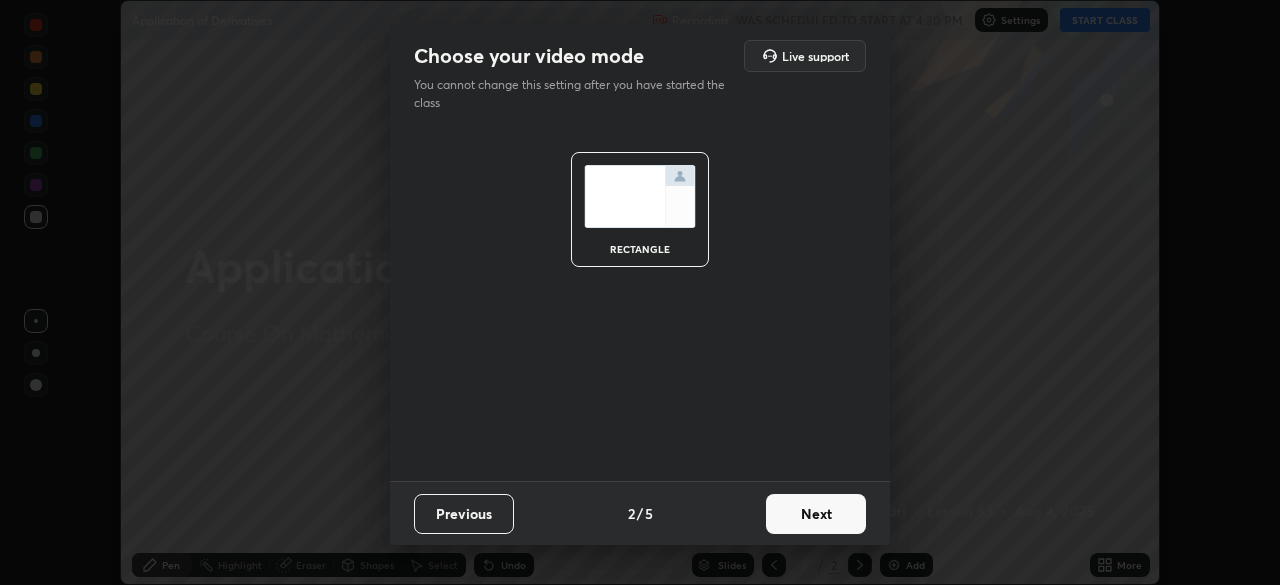 scroll, scrollTop: 0, scrollLeft: 0, axis: both 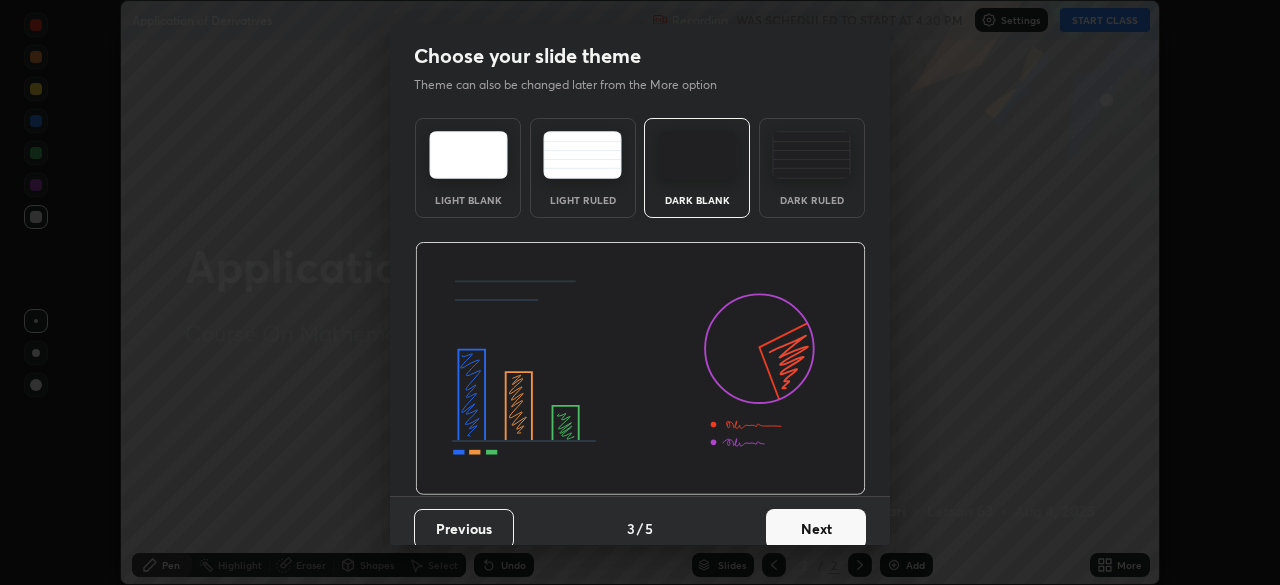 click on "Next" at bounding box center (816, 529) 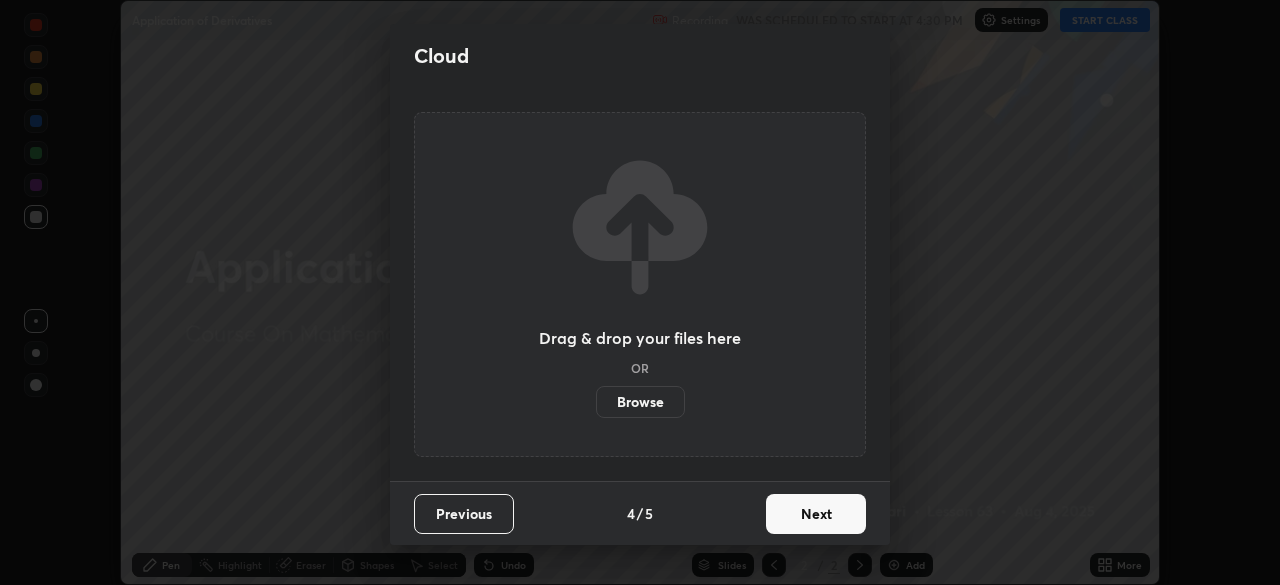 click on "Next" at bounding box center (816, 514) 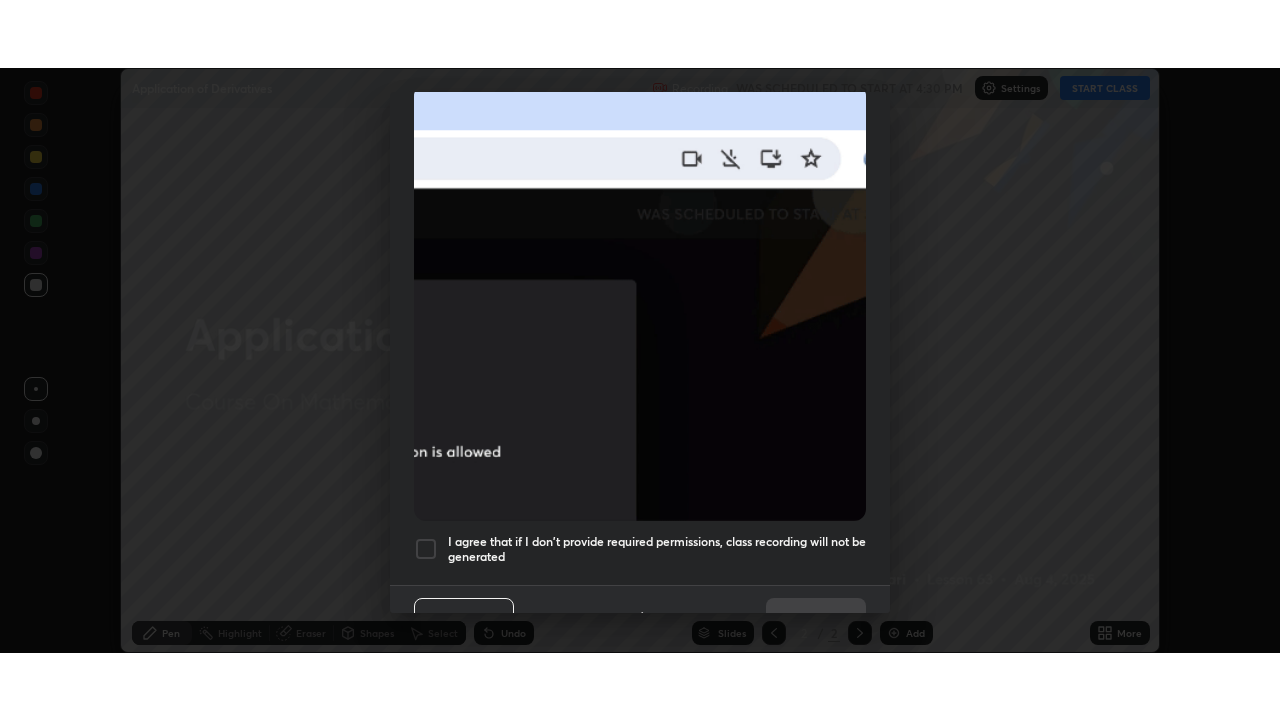scroll, scrollTop: 468, scrollLeft: 0, axis: vertical 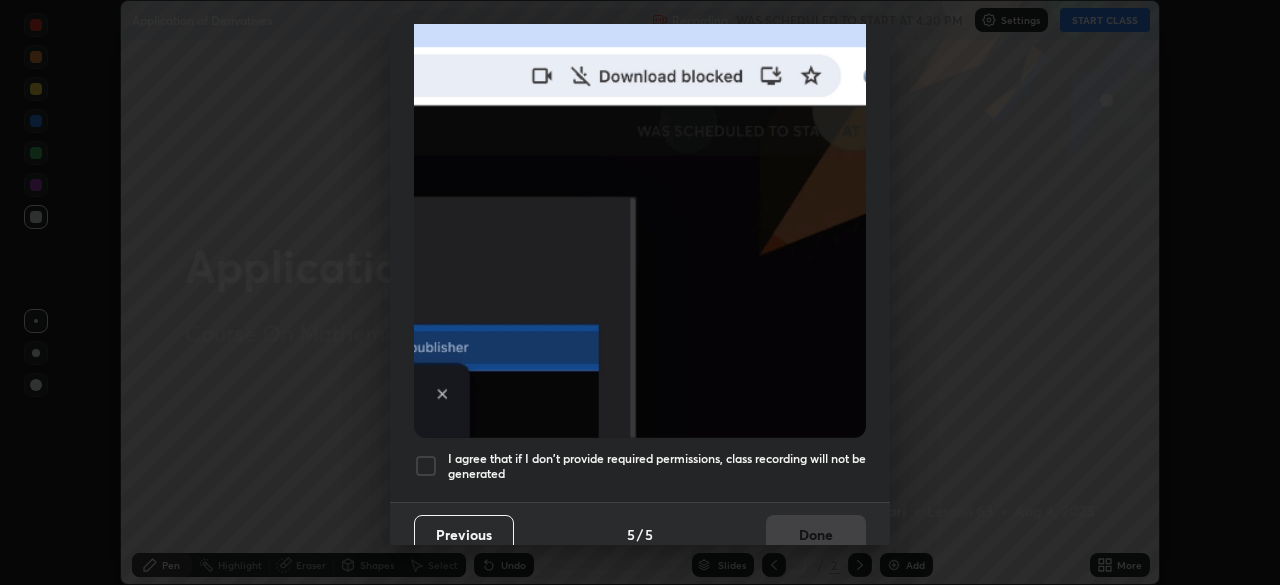 click at bounding box center (426, 466) 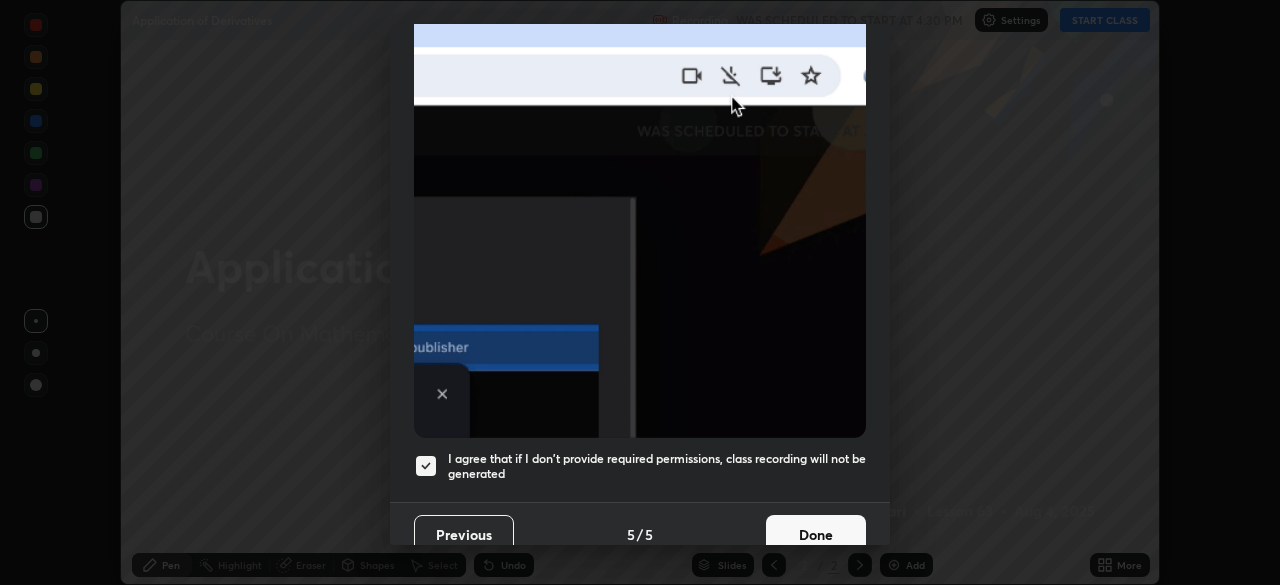 click on "Done" at bounding box center (816, 535) 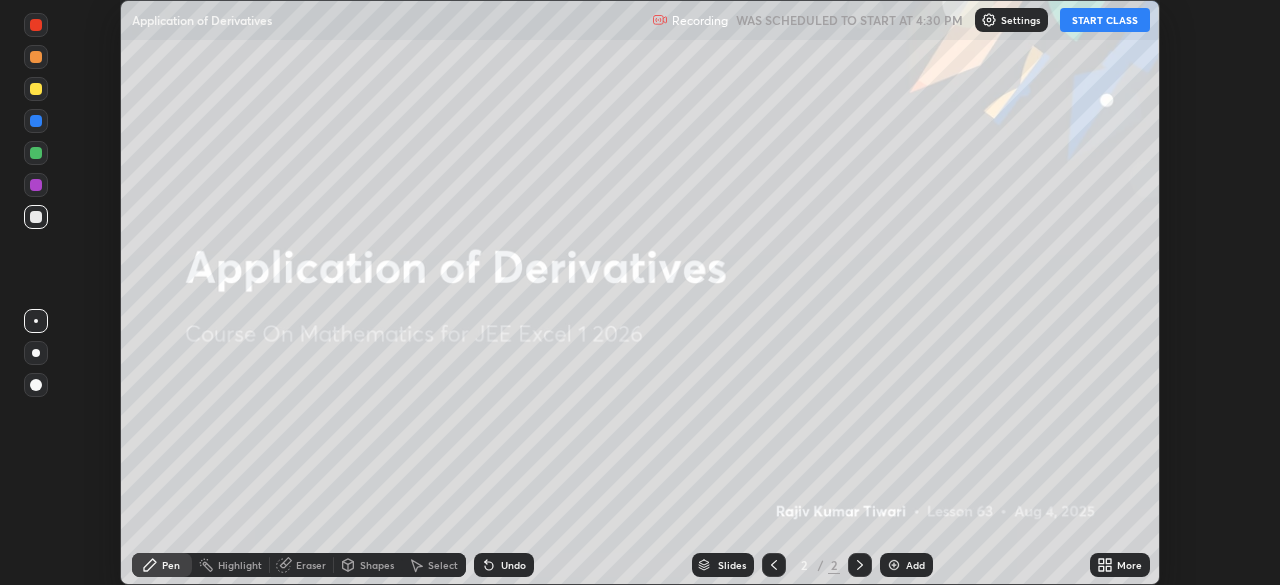 click on "START CLASS" at bounding box center (1105, 20) 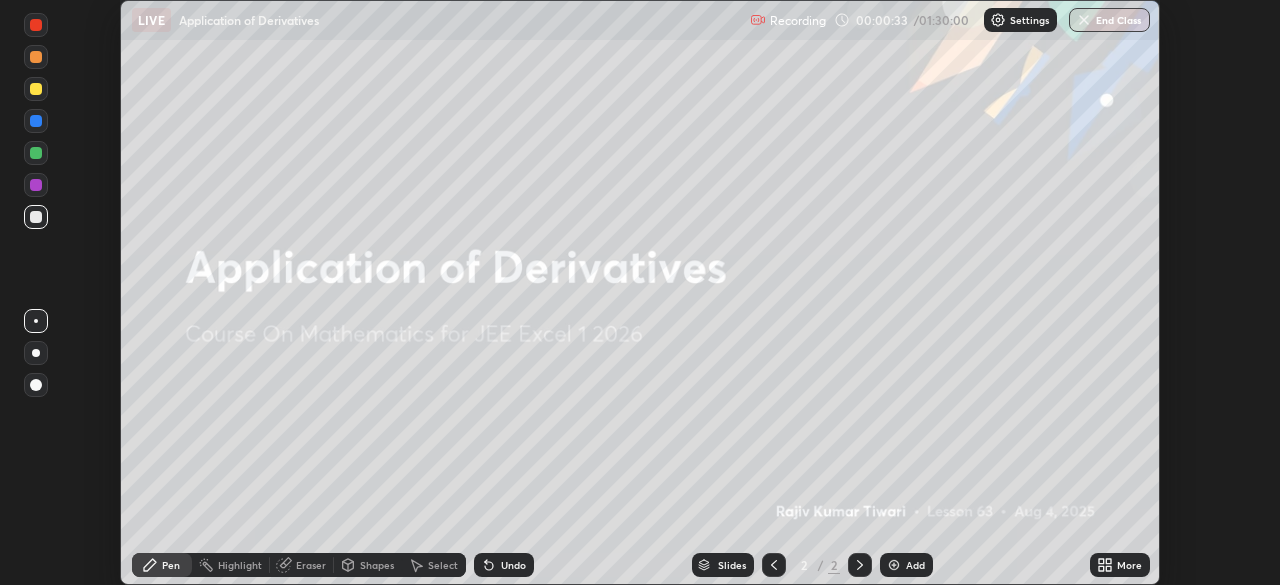 click on "More" at bounding box center [1129, 565] 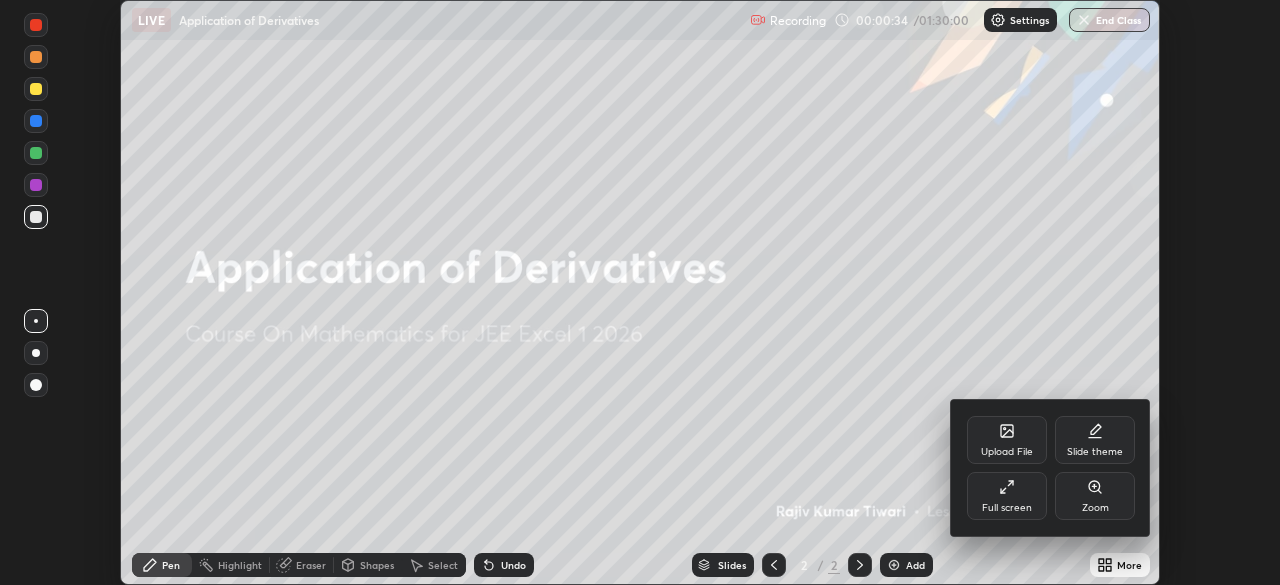 click on "Full screen" at bounding box center [1007, 496] 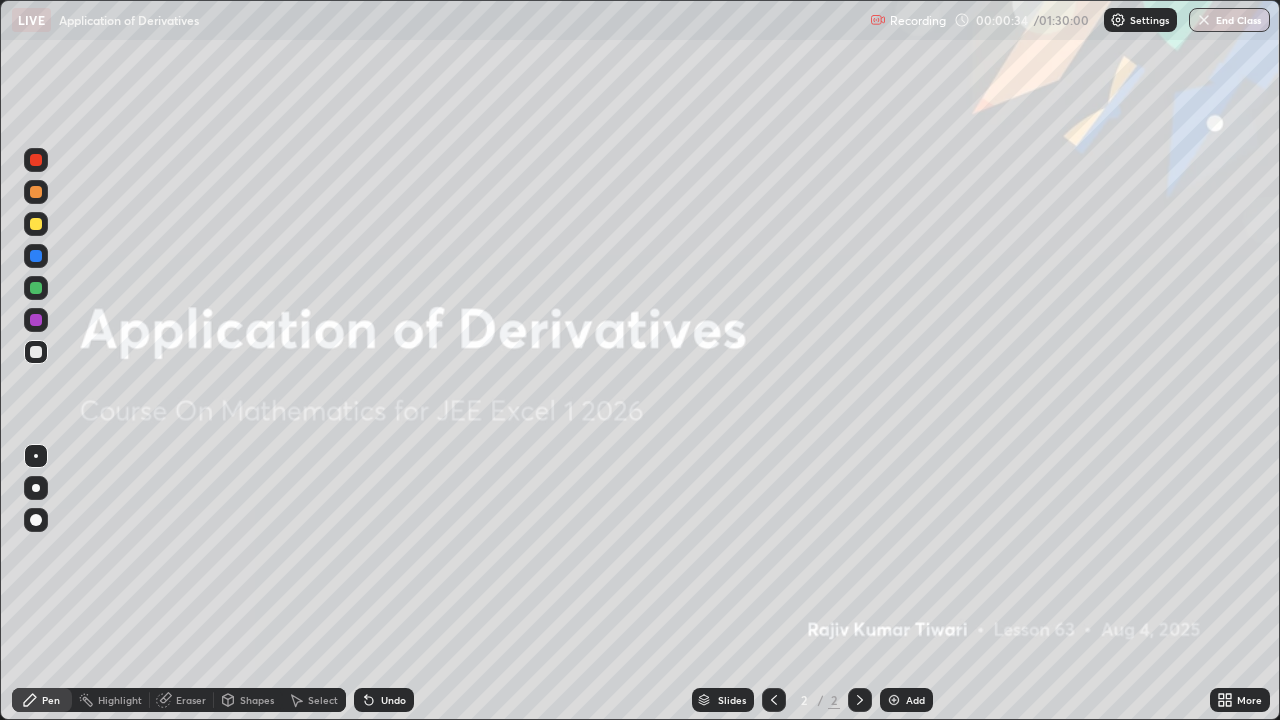scroll, scrollTop: 99280, scrollLeft: 98720, axis: both 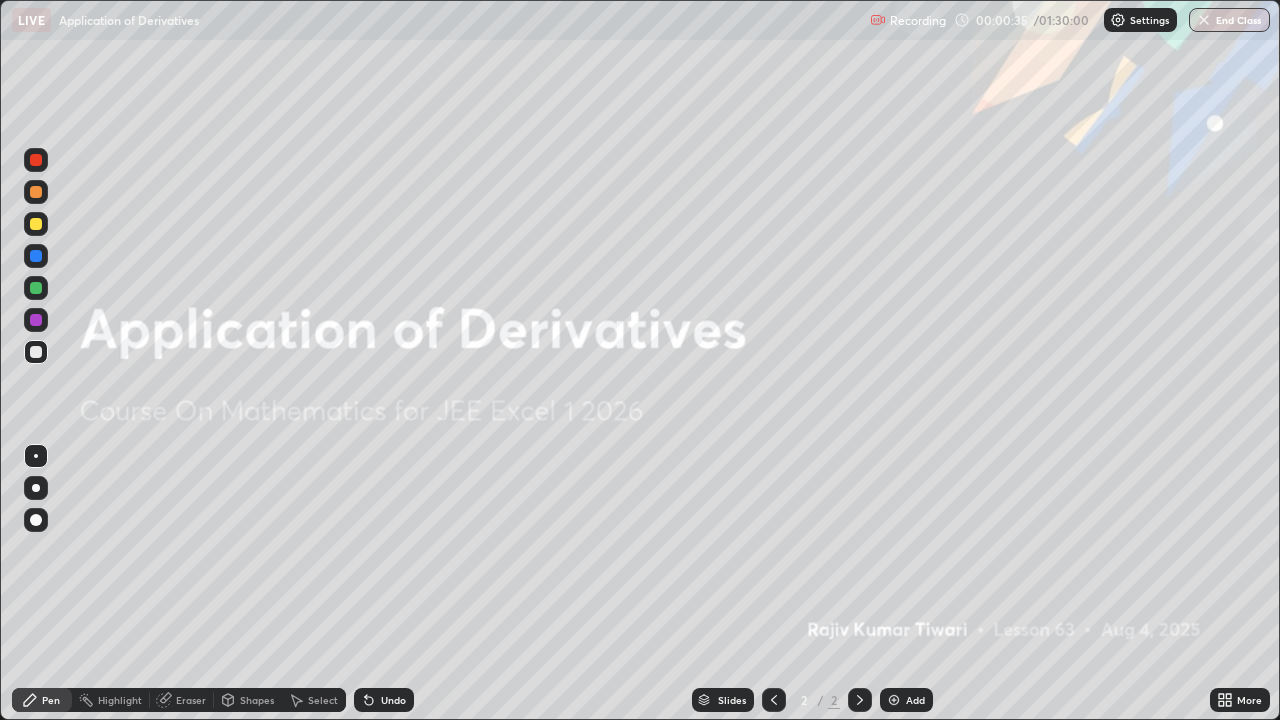click on "Add" at bounding box center [906, 700] 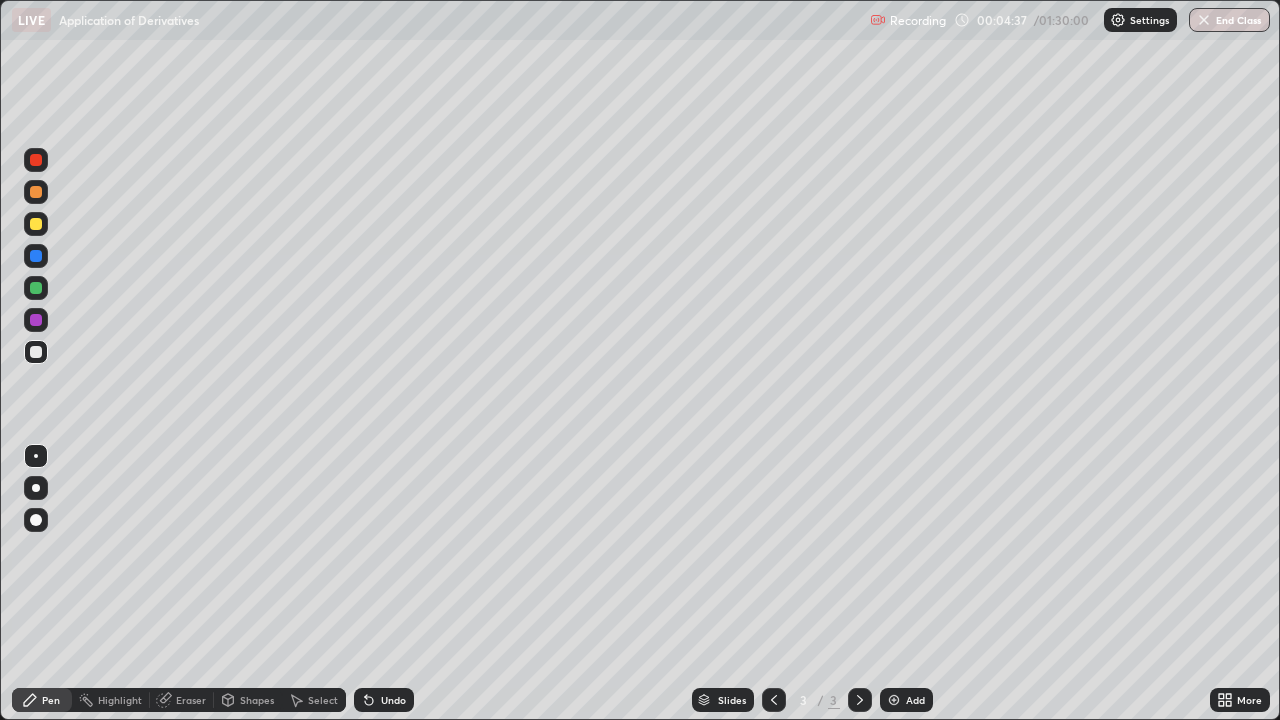 click on "Add" at bounding box center (915, 700) 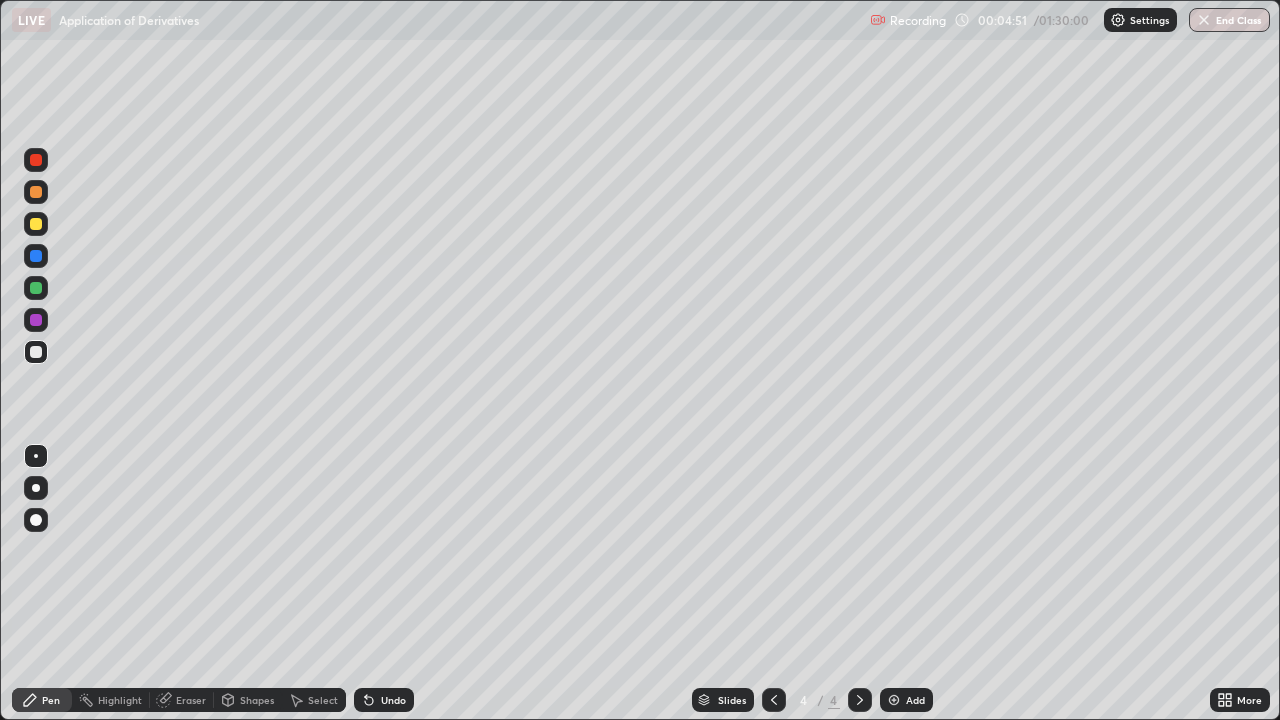 click at bounding box center [36, 224] 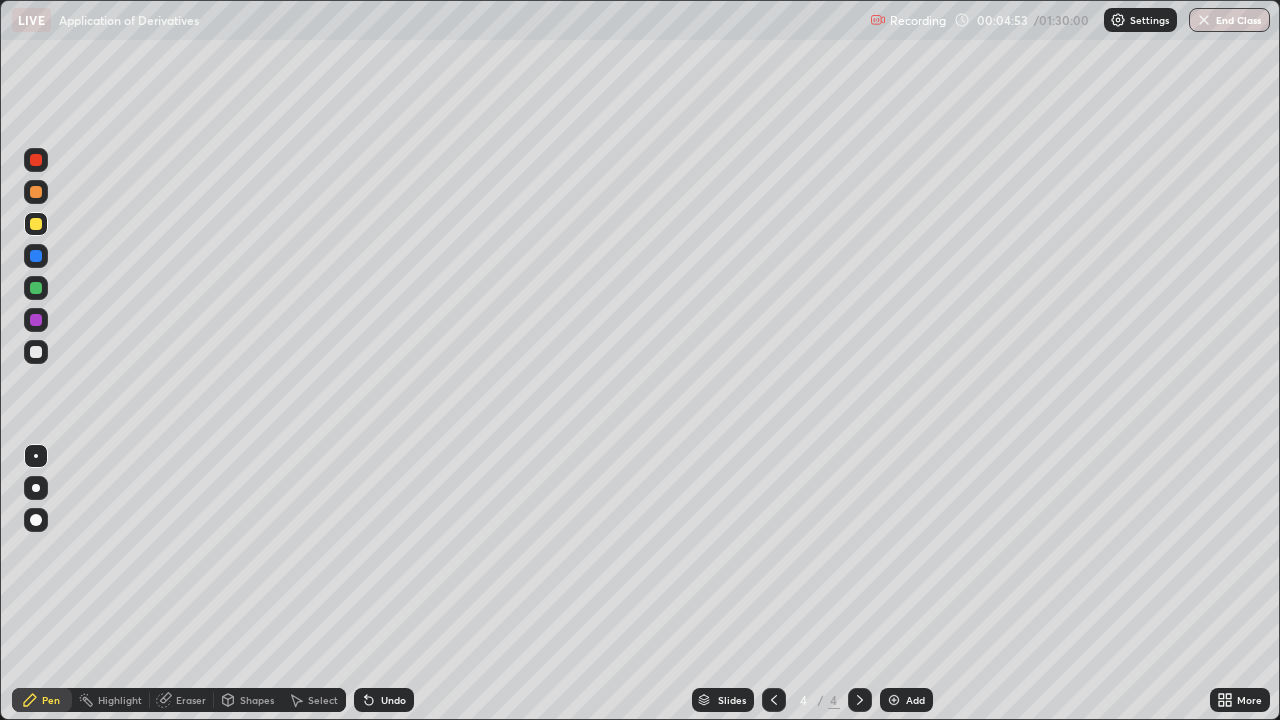click at bounding box center [36, 352] 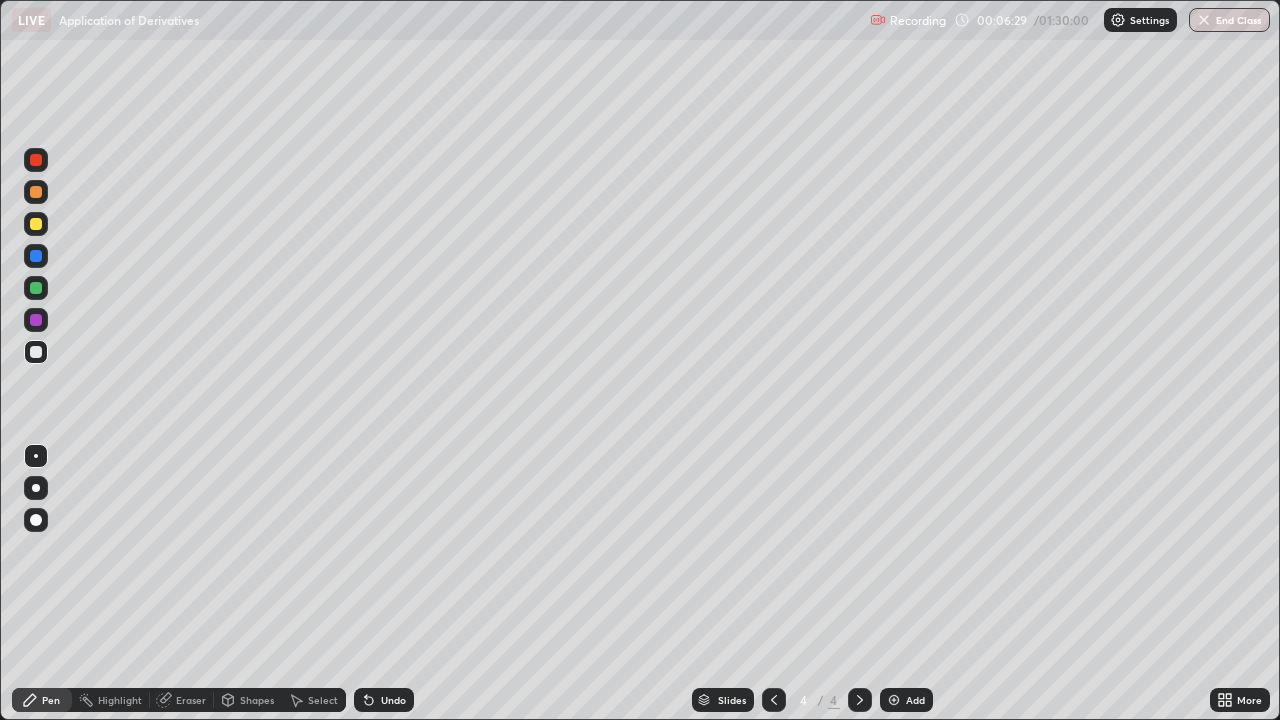click at bounding box center [36, 224] 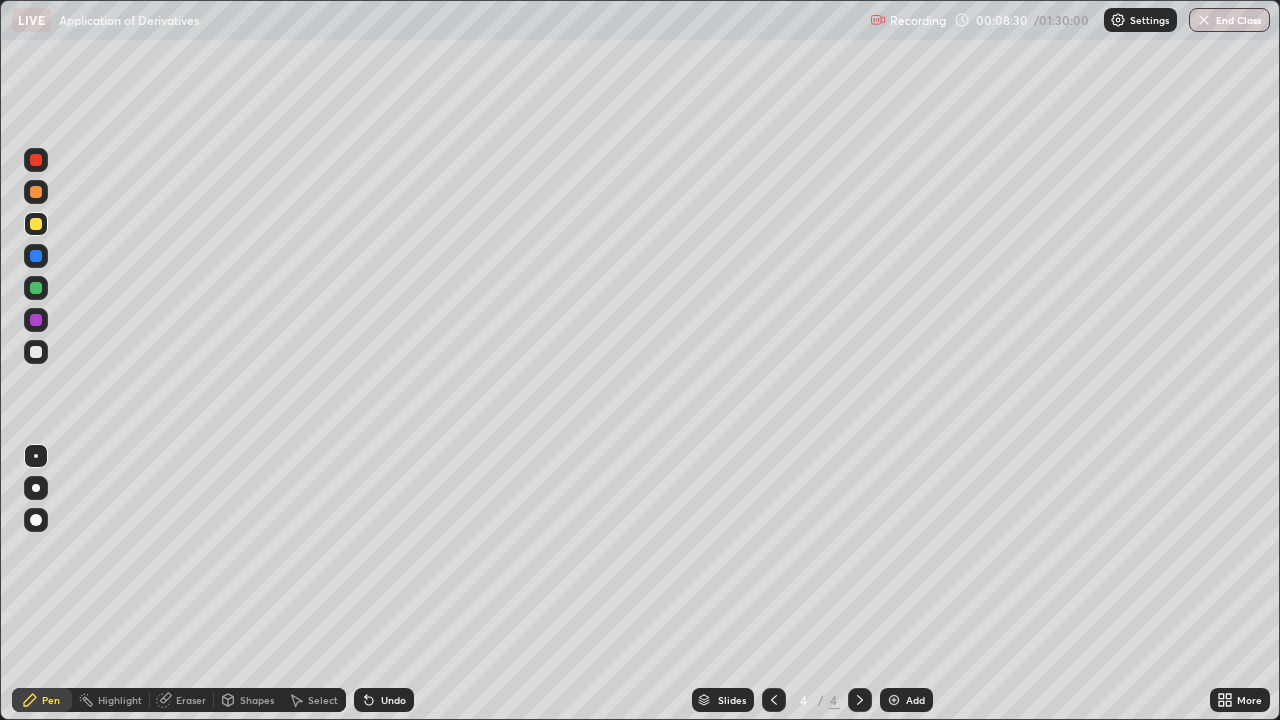 click at bounding box center (36, 256) 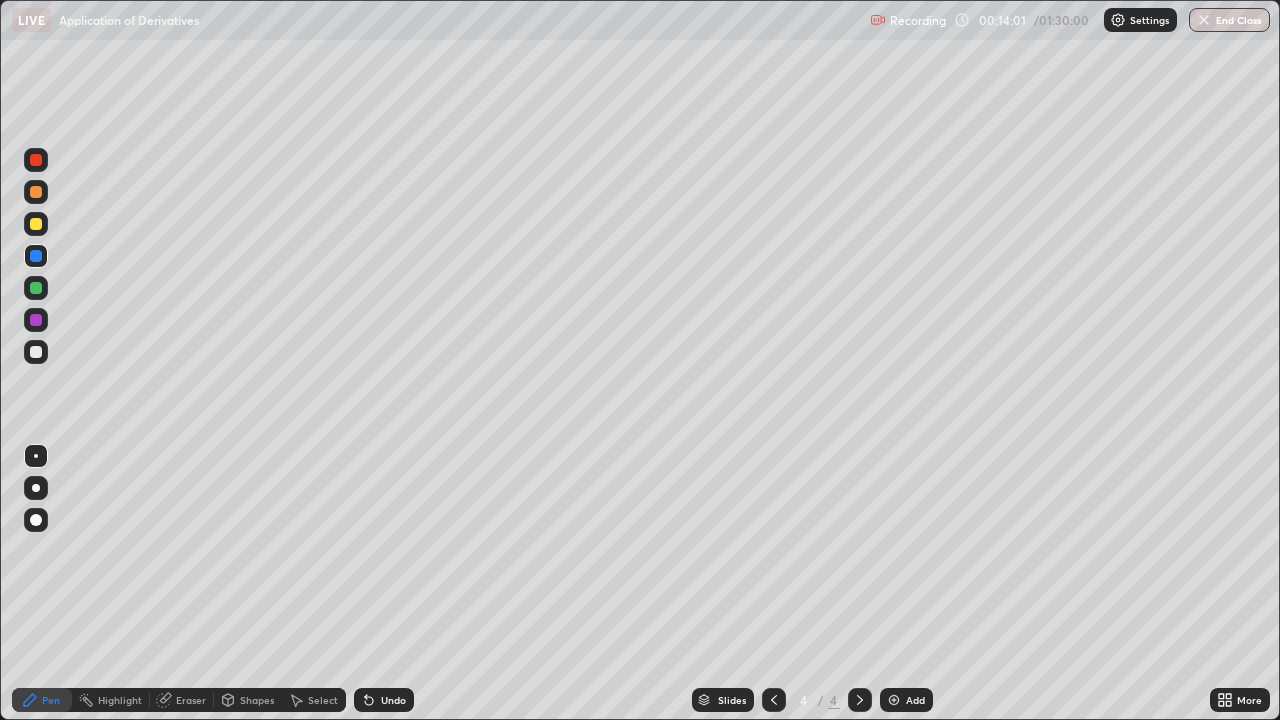 click at bounding box center [894, 700] 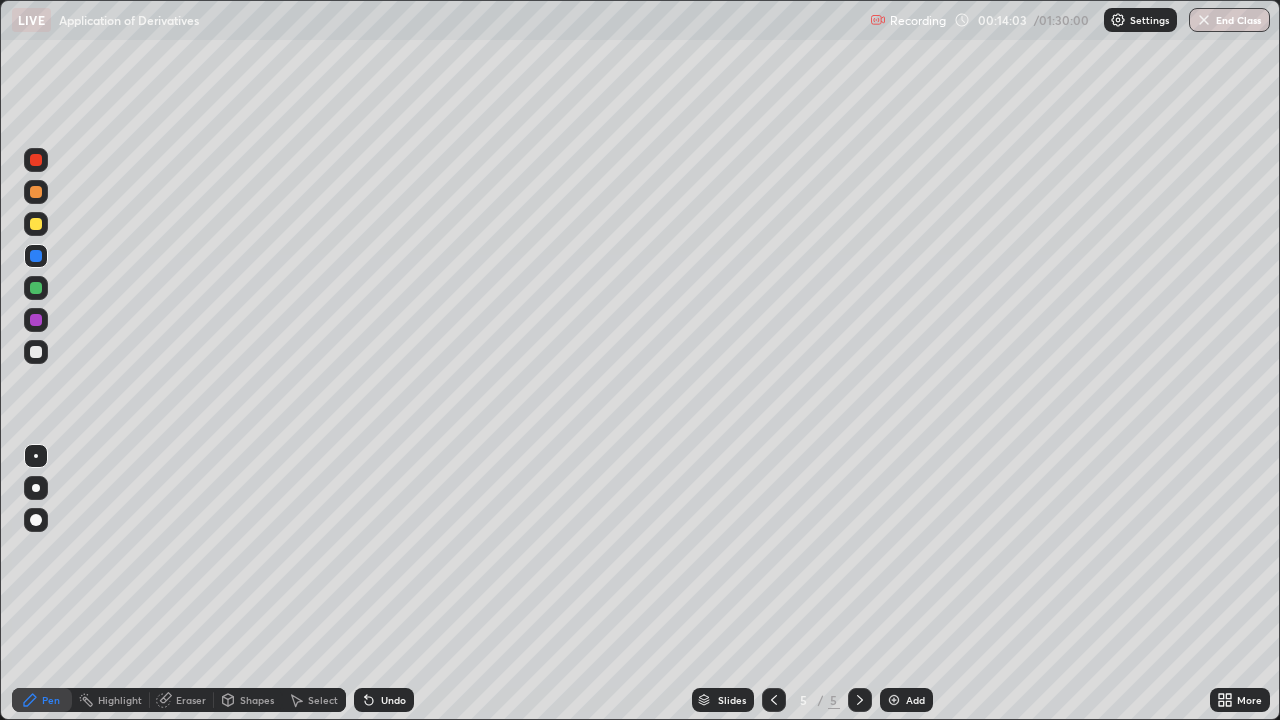click at bounding box center (36, 224) 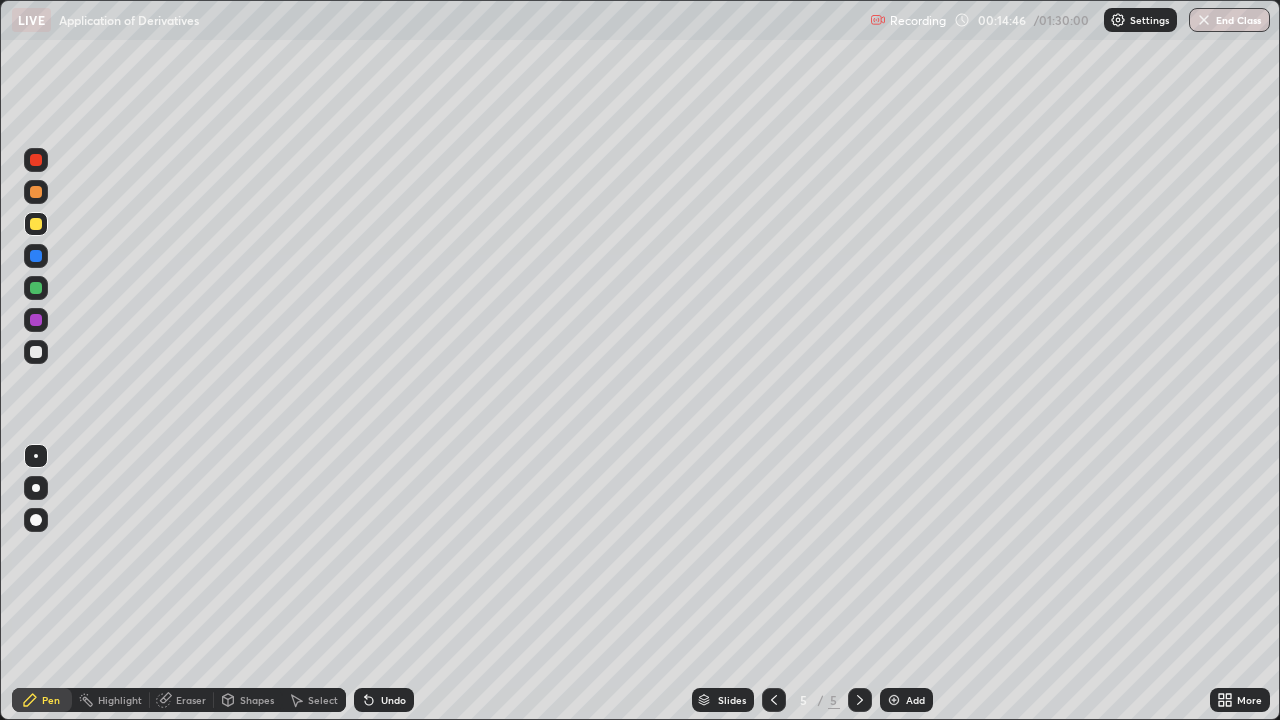 click at bounding box center (36, 352) 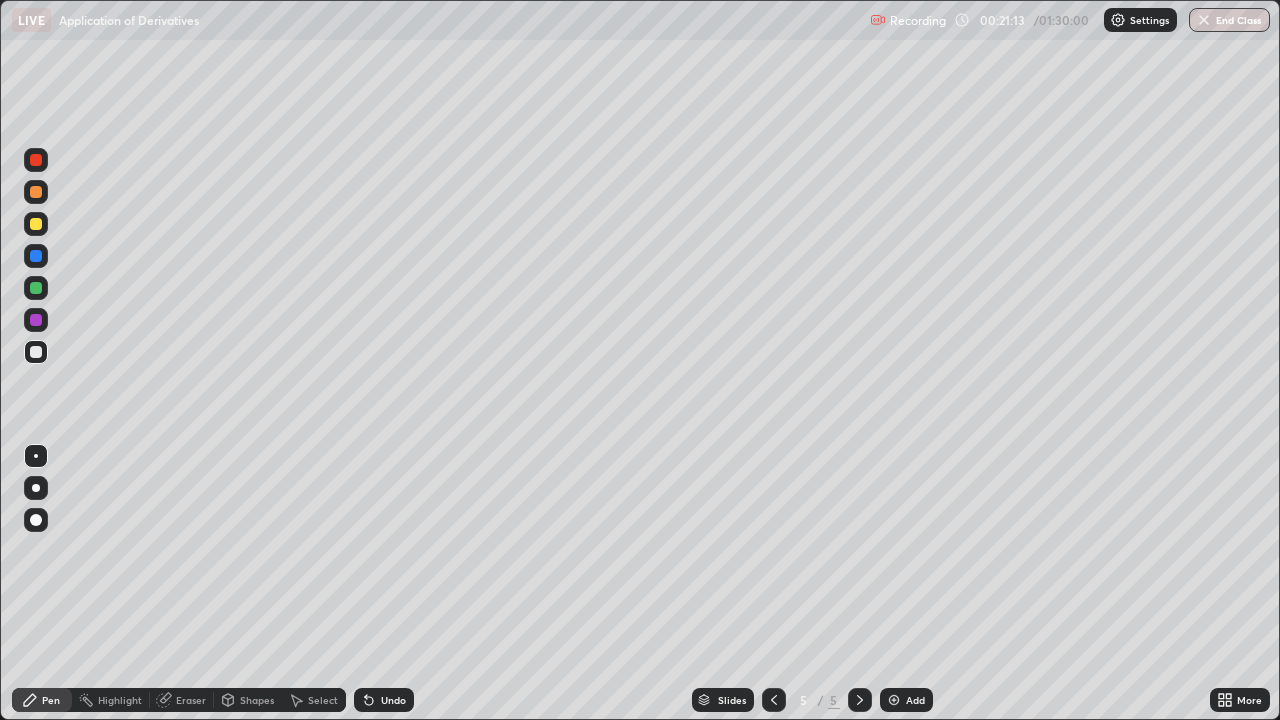 click on "Add" at bounding box center (906, 700) 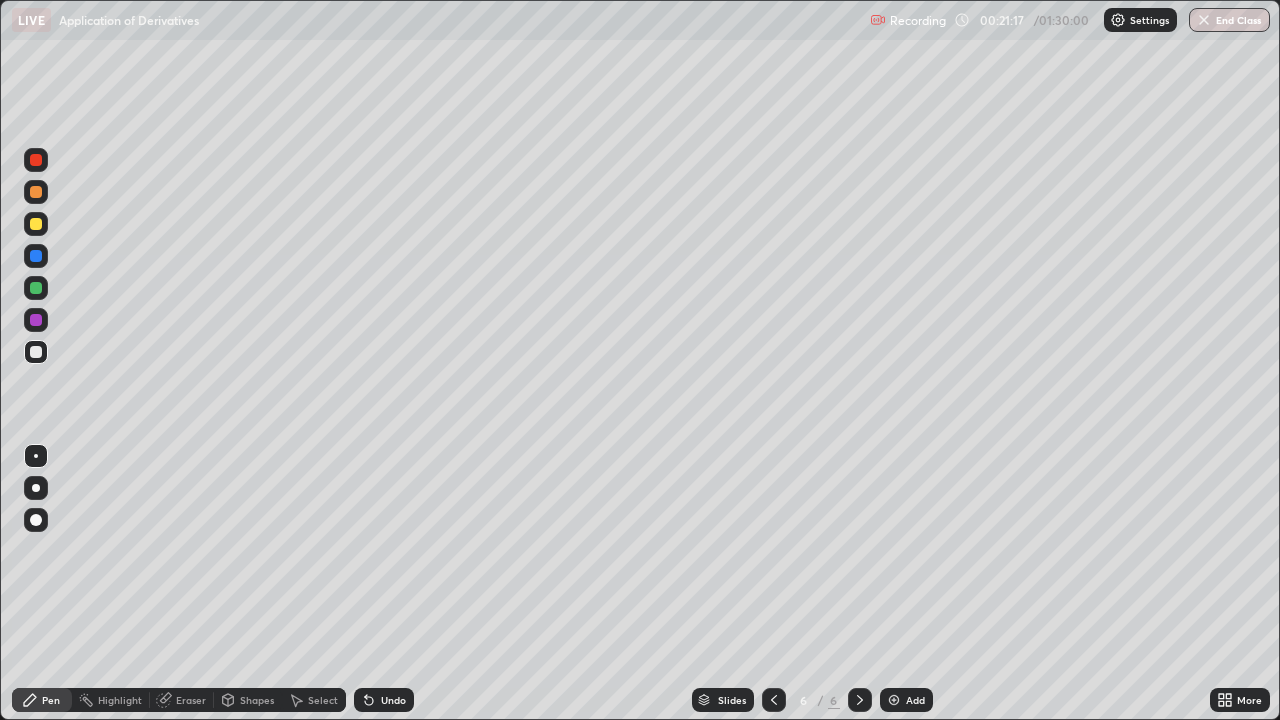 click at bounding box center (774, 700) 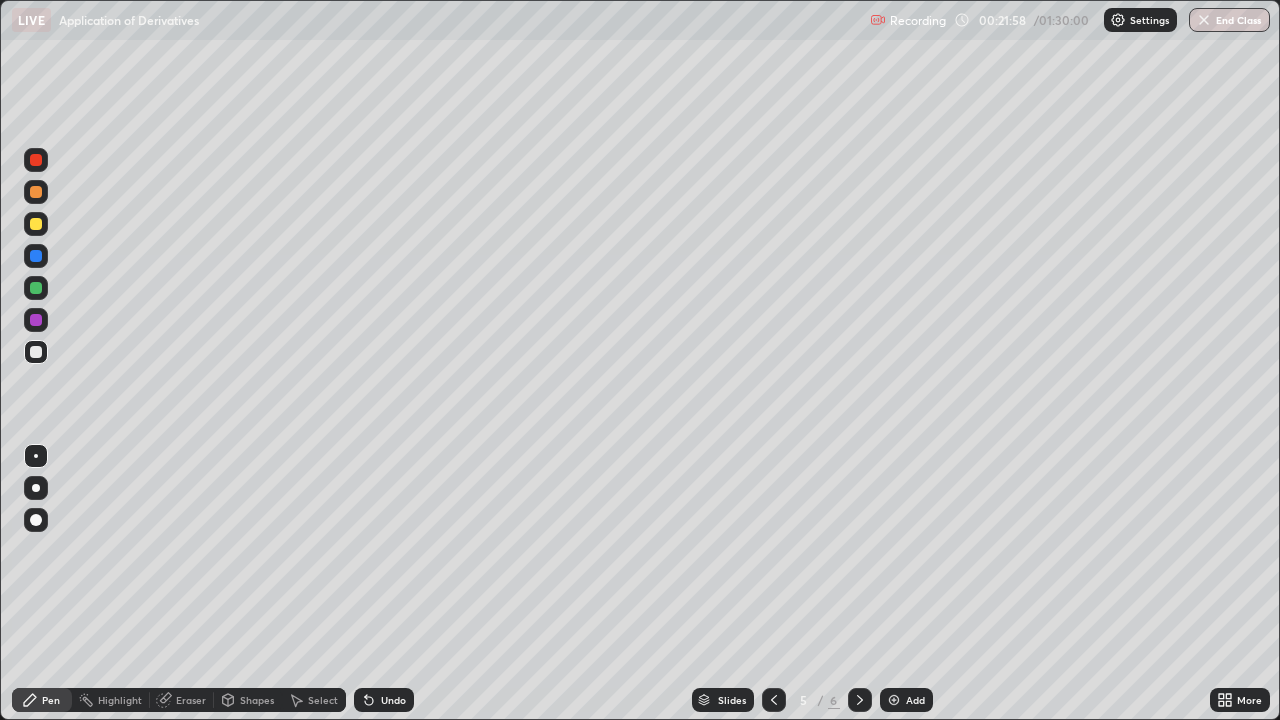 click 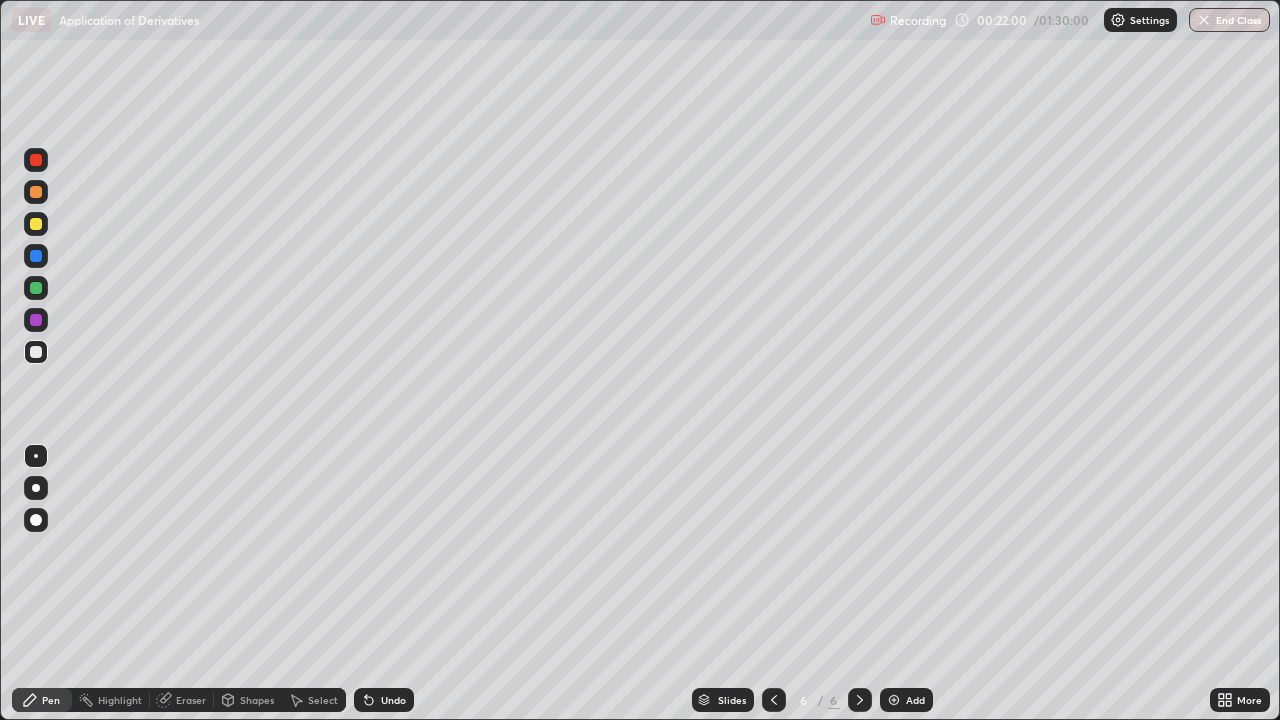 click at bounding box center (36, 224) 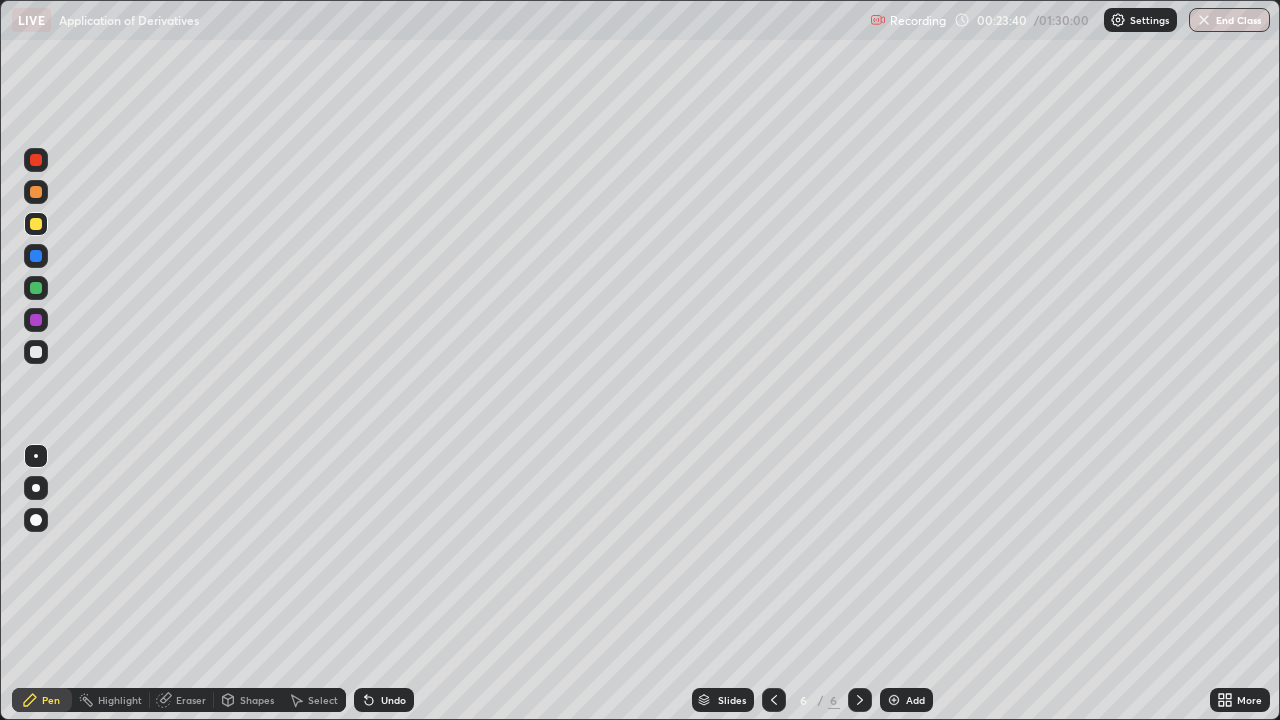 click at bounding box center (36, 352) 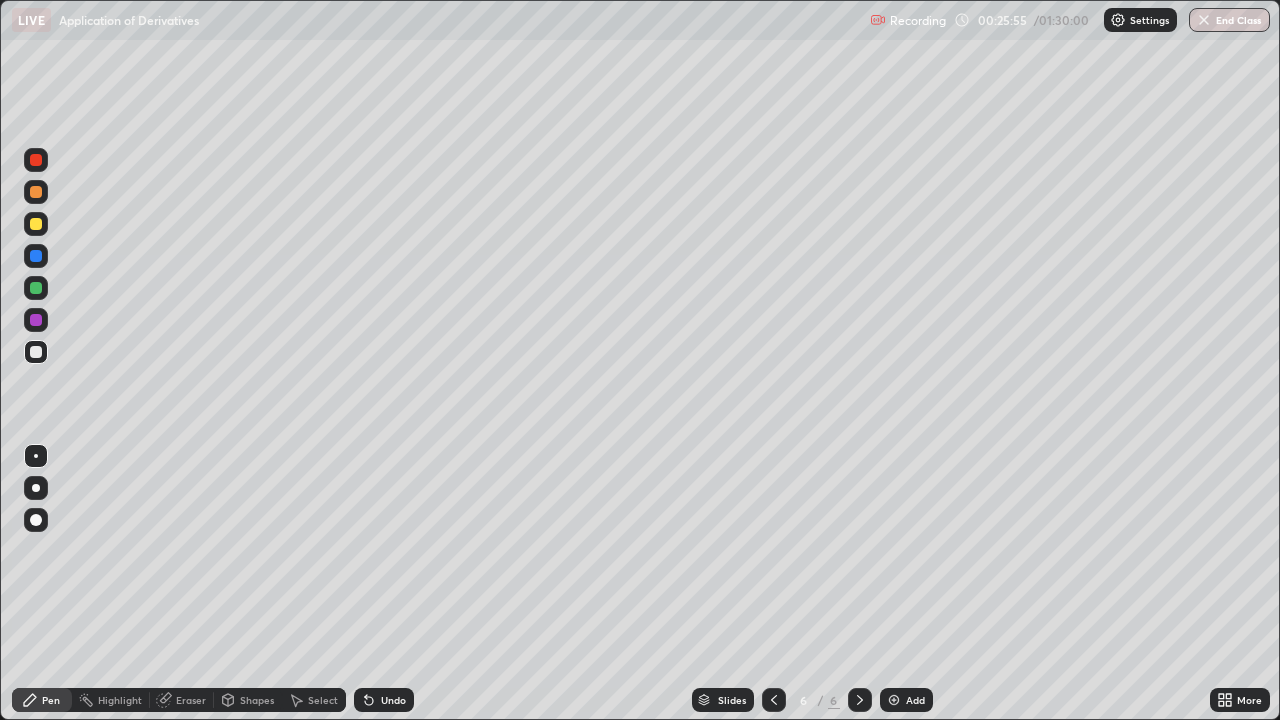 click at bounding box center [36, 224] 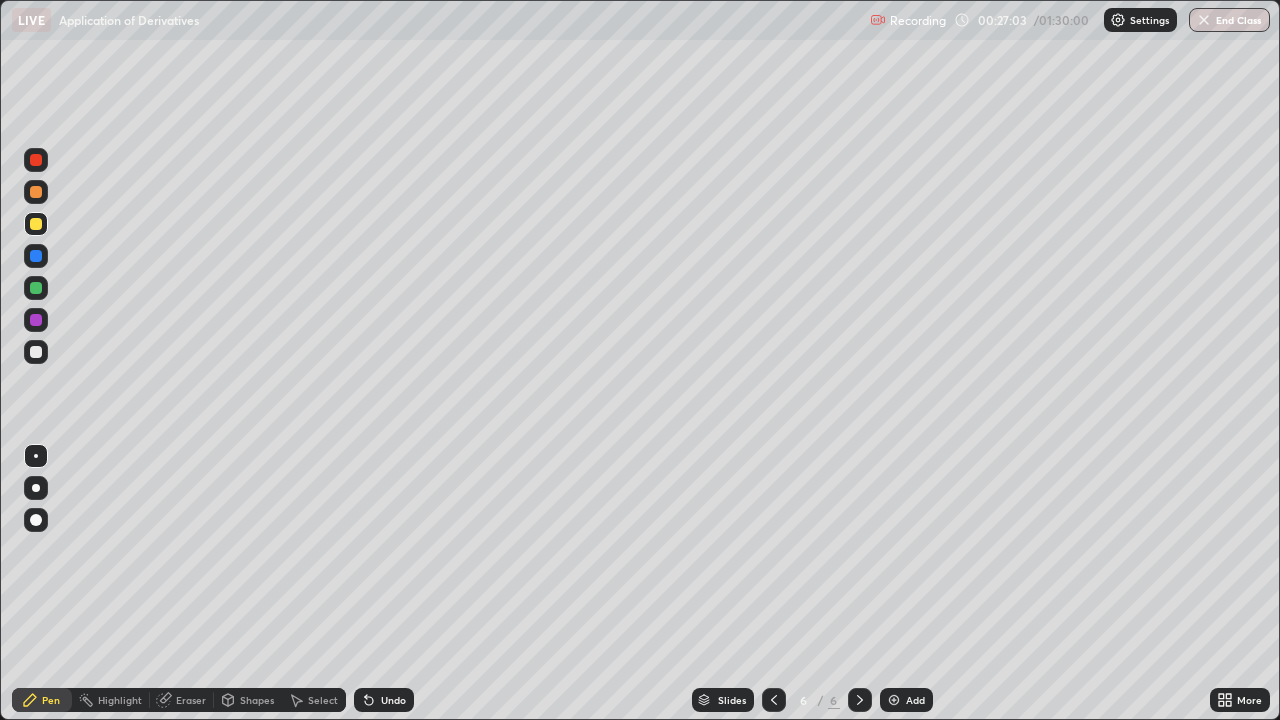 click at bounding box center [36, 224] 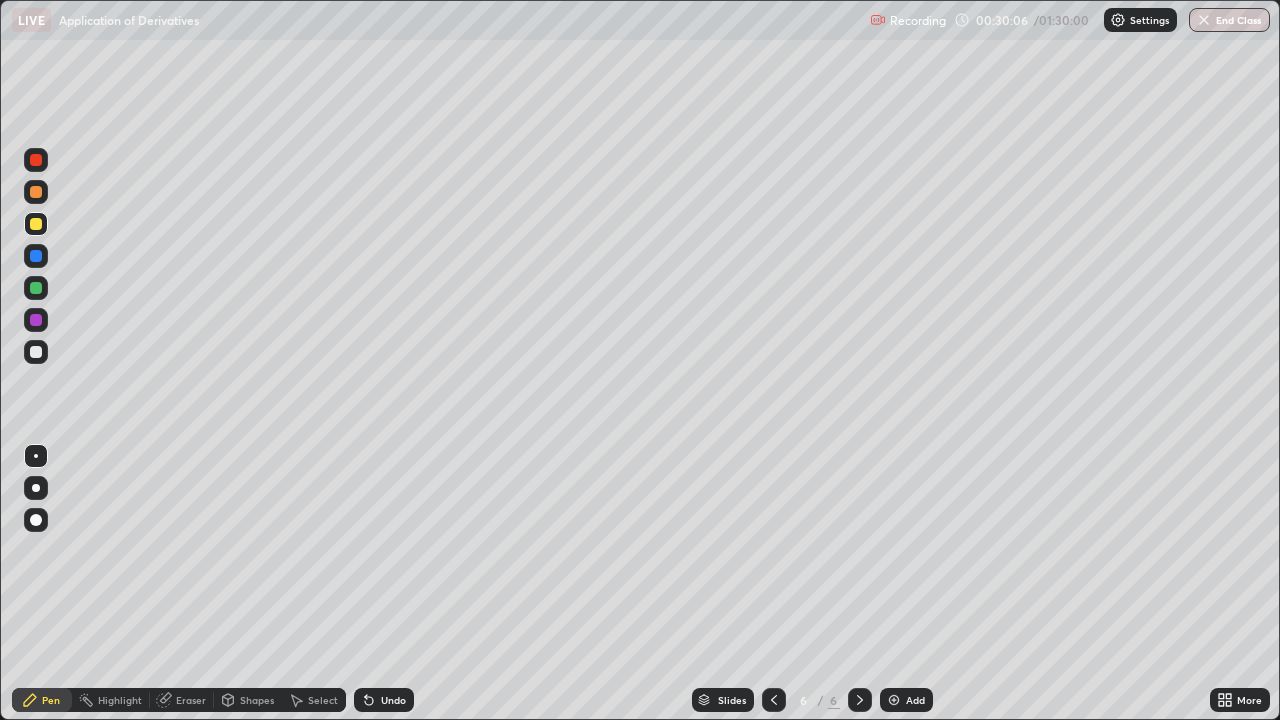 click on "Add" at bounding box center [906, 700] 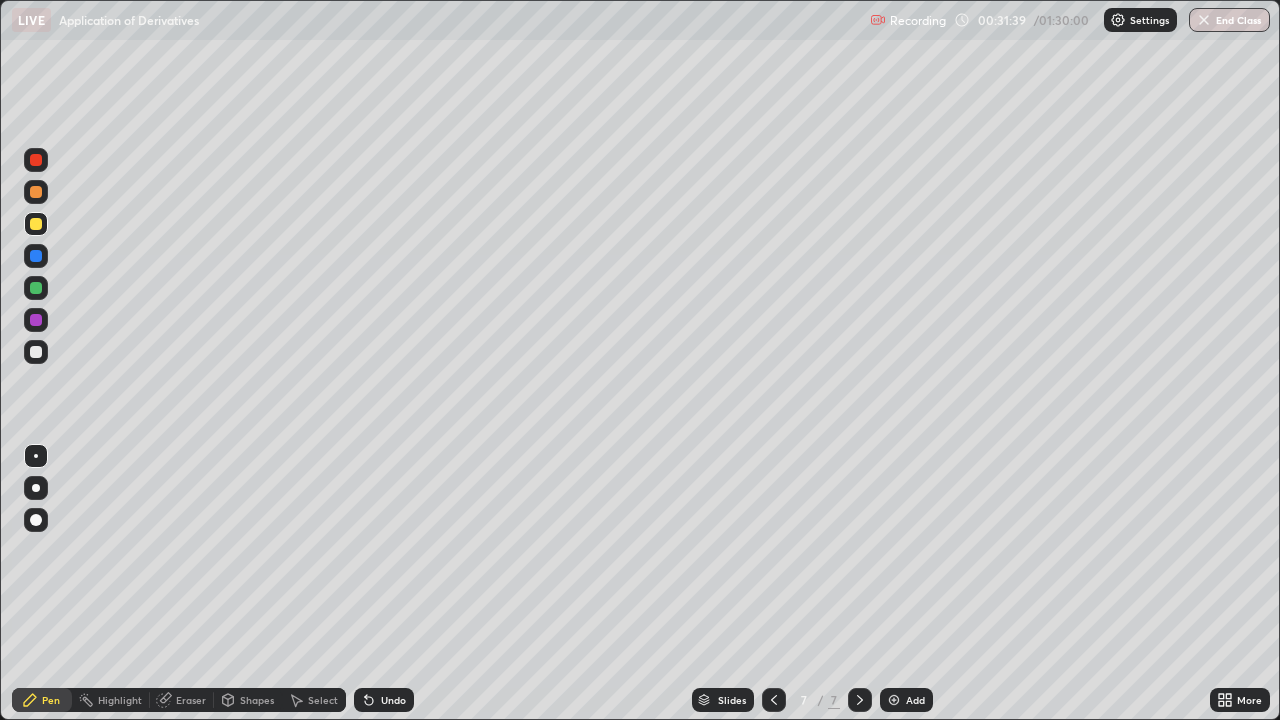 click at bounding box center (36, 352) 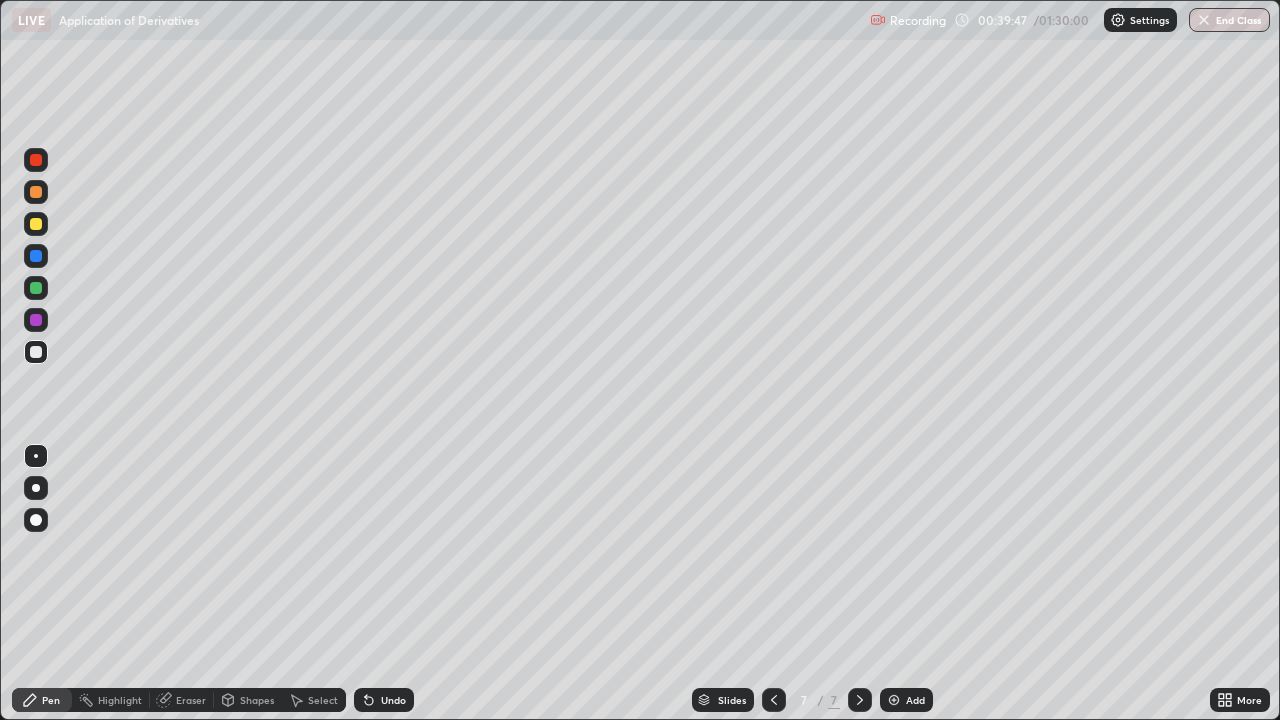 click at bounding box center [36, 224] 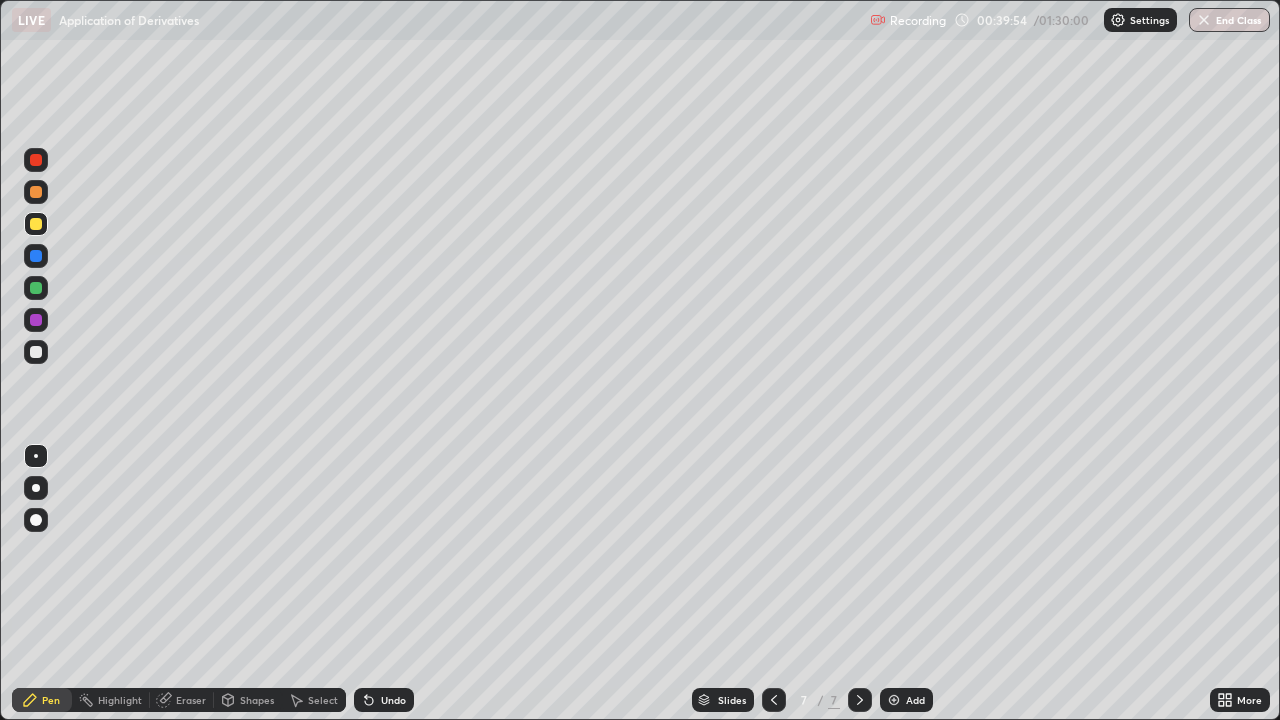 click on "Add" at bounding box center [915, 700] 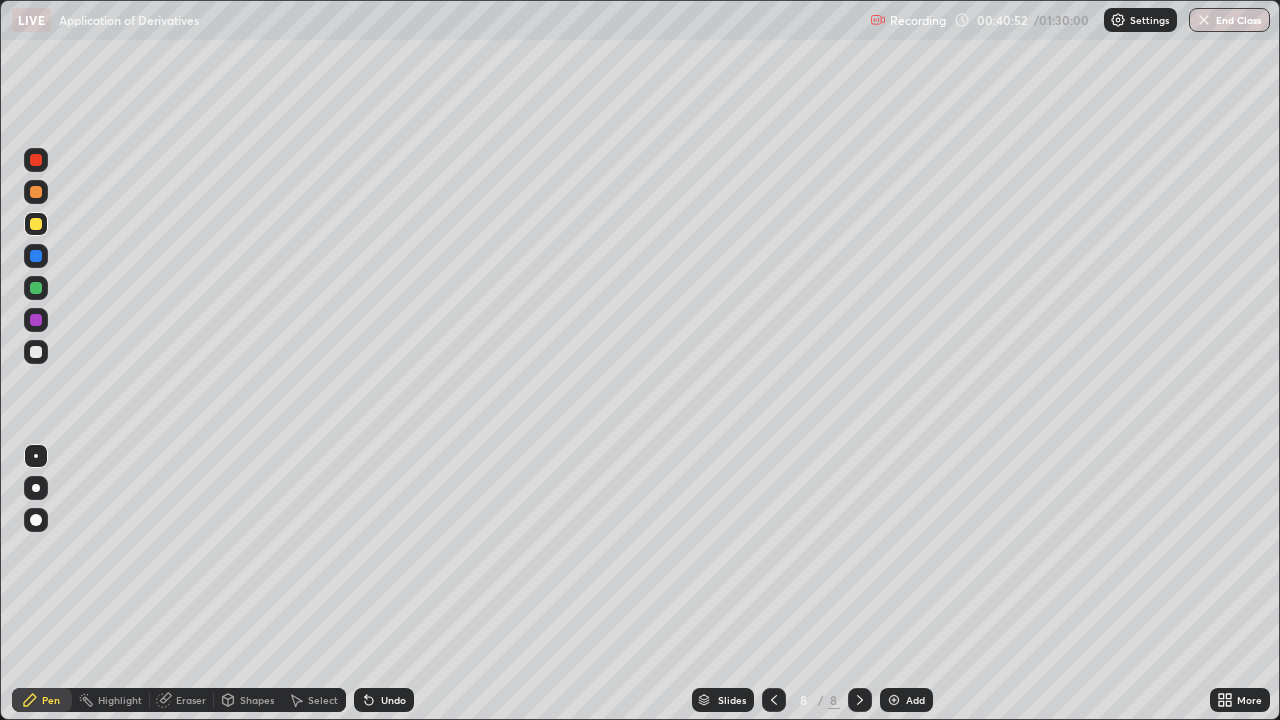 click at bounding box center (36, 352) 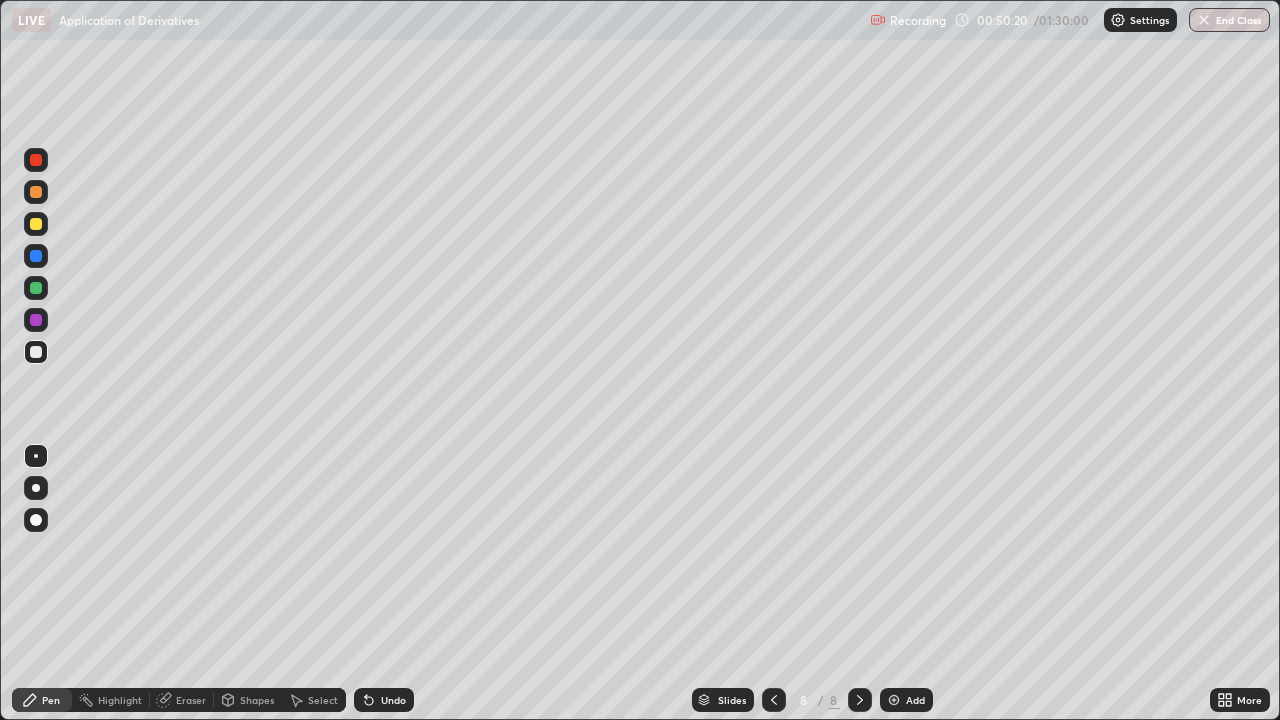 click on "Eraser" at bounding box center (191, 700) 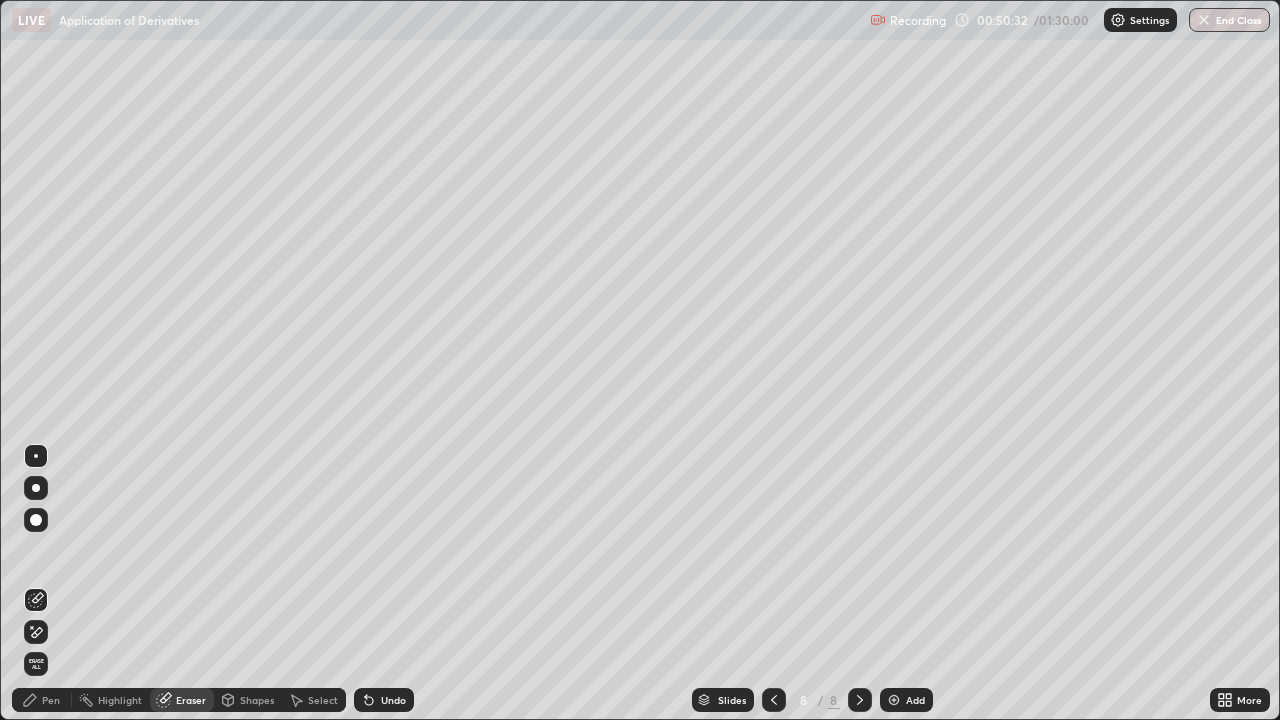 click on "Pen" at bounding box center (51, 700) 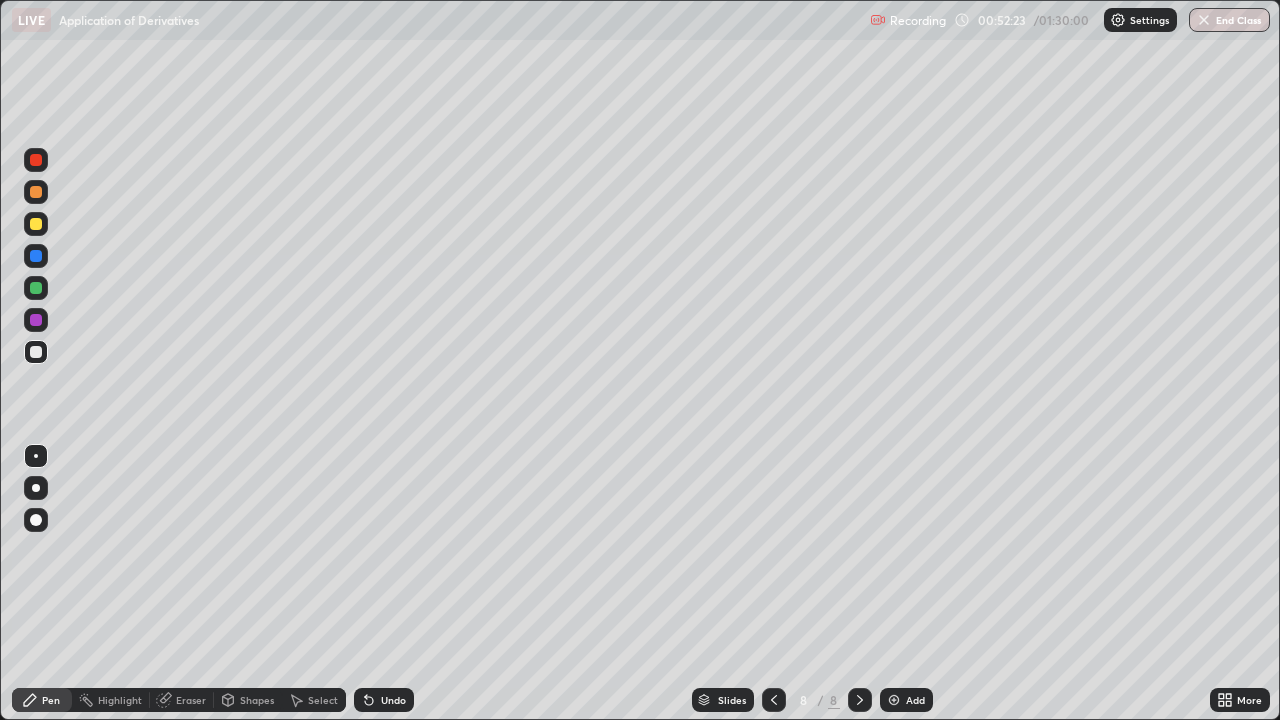 click at bounding box center [36, 224] 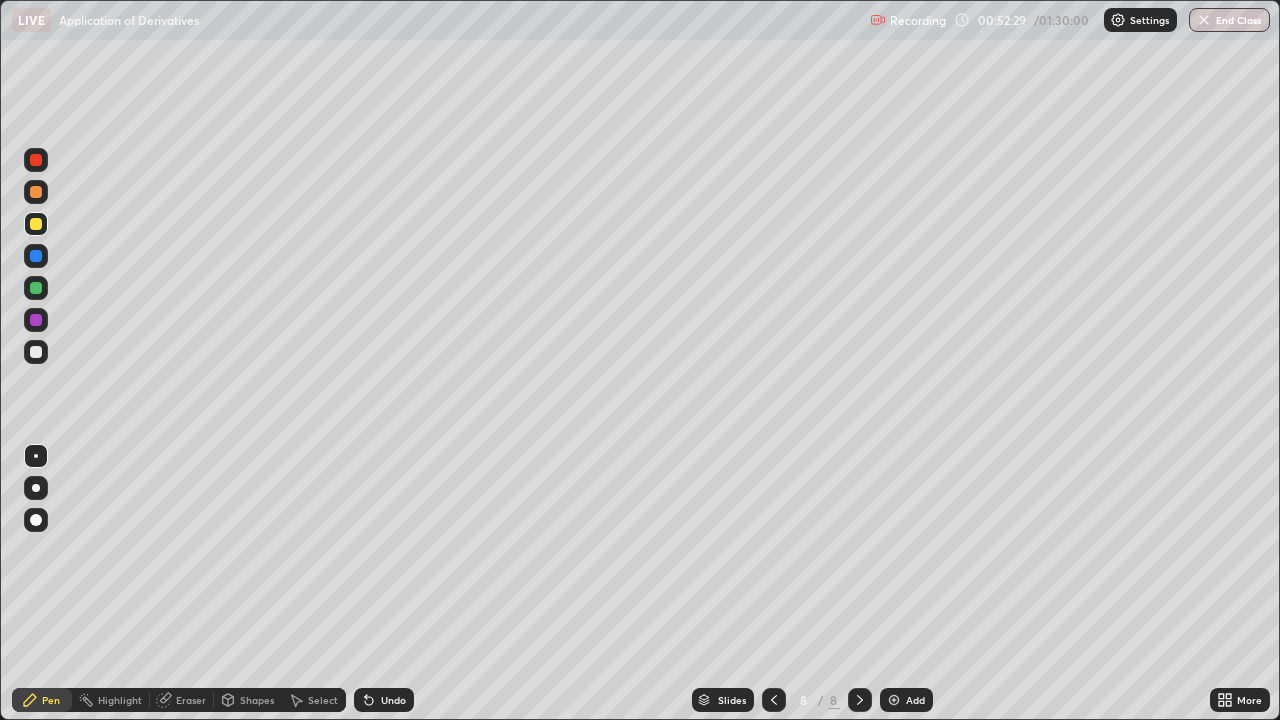 click at bounding box center [36, 288] 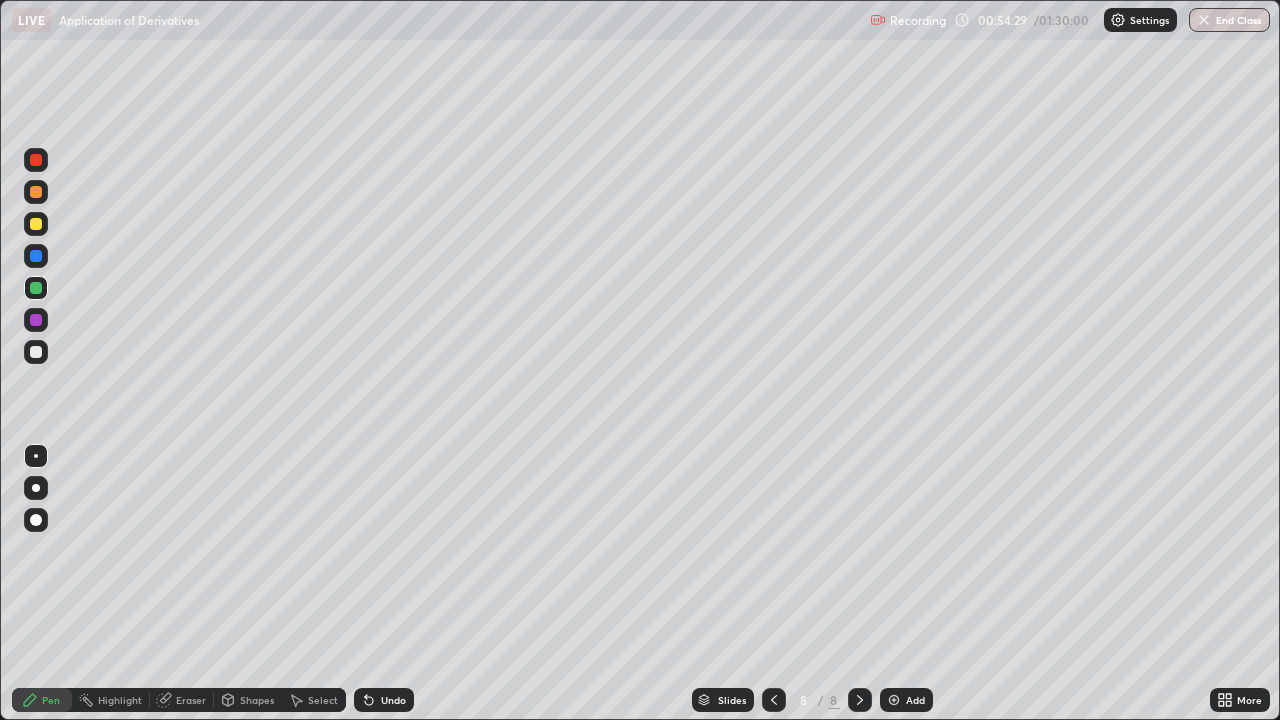 click on "Add" at bounding box center (906, 700) 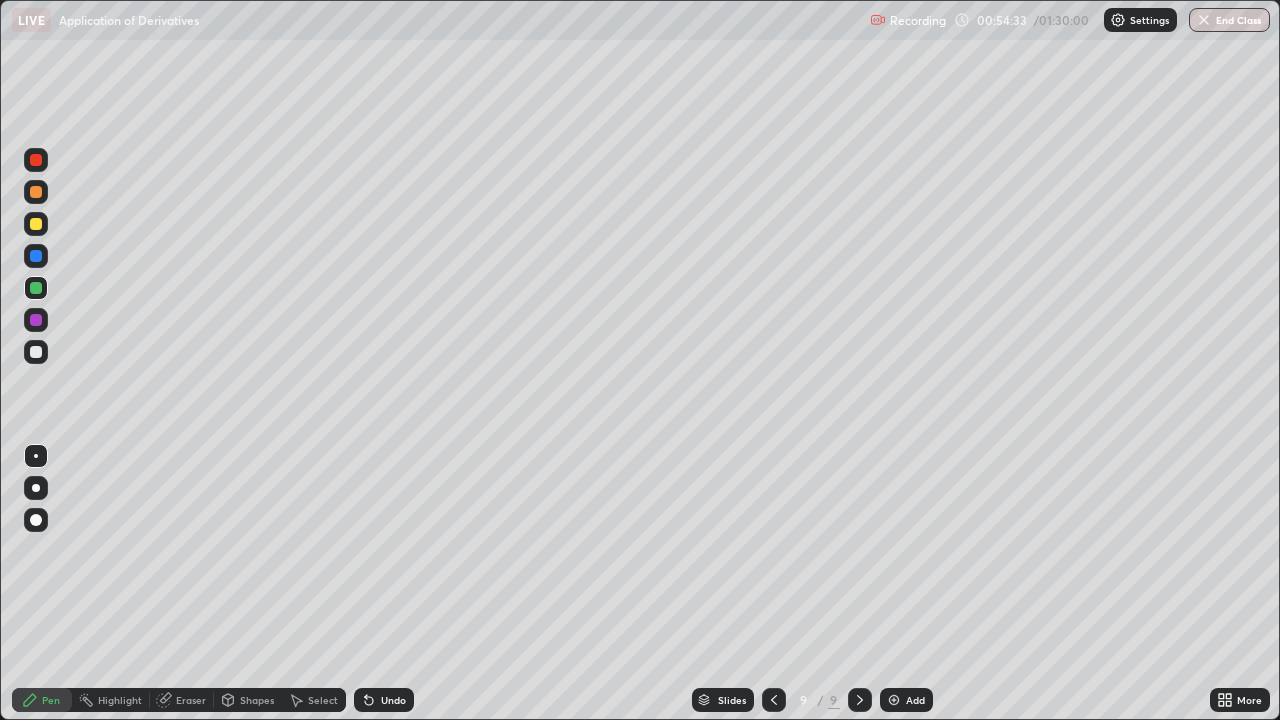 click at bounding box center (36, 224) 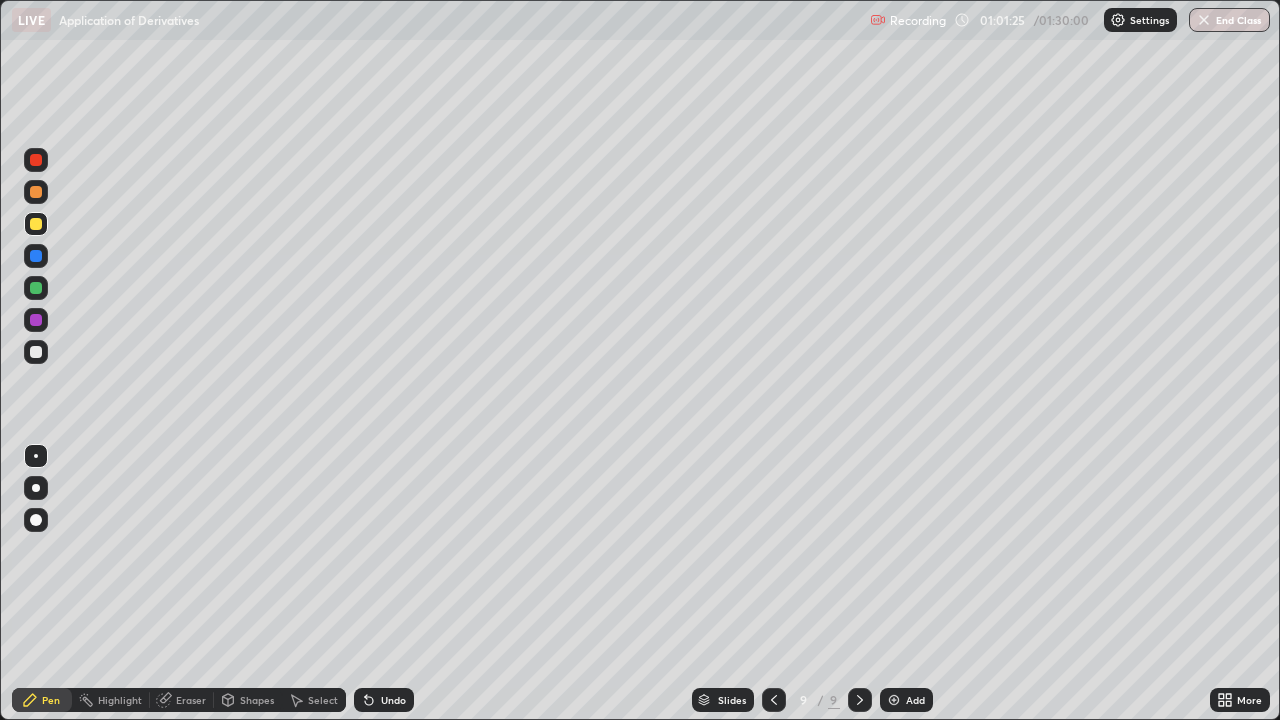 click at bounding box center (36, 256) 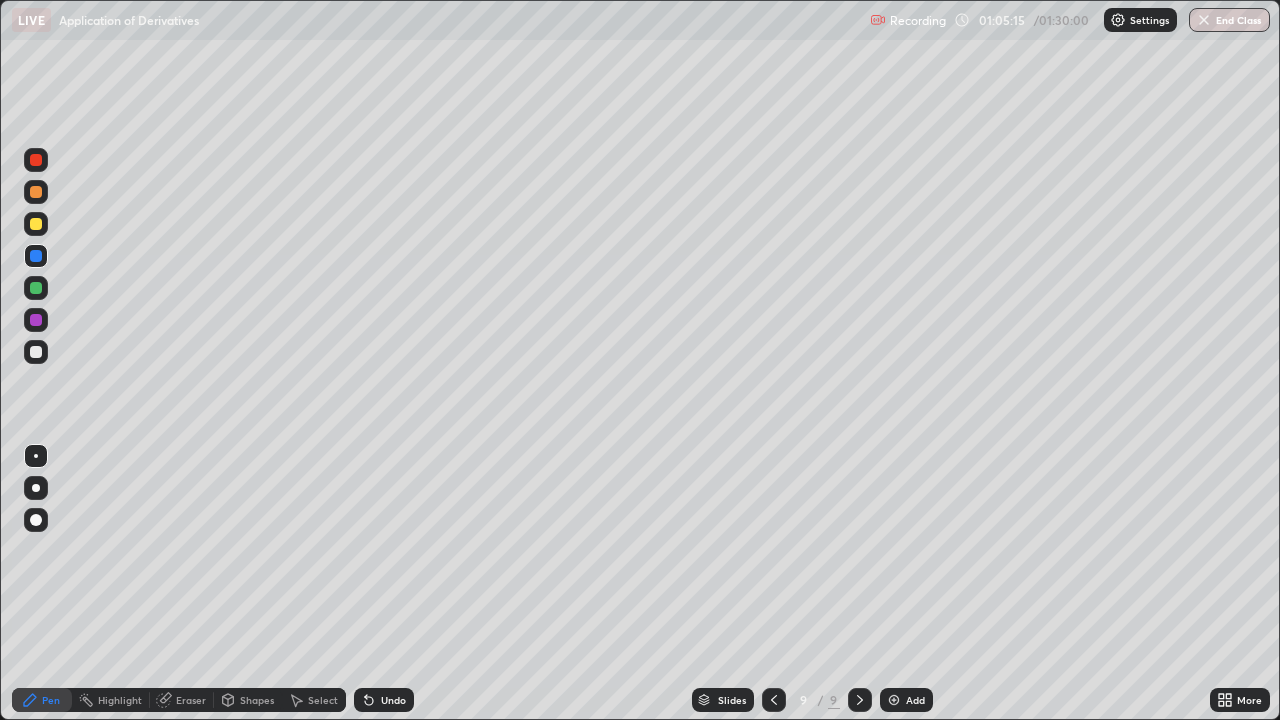 click on "Add" at bounding box center (915, 700) 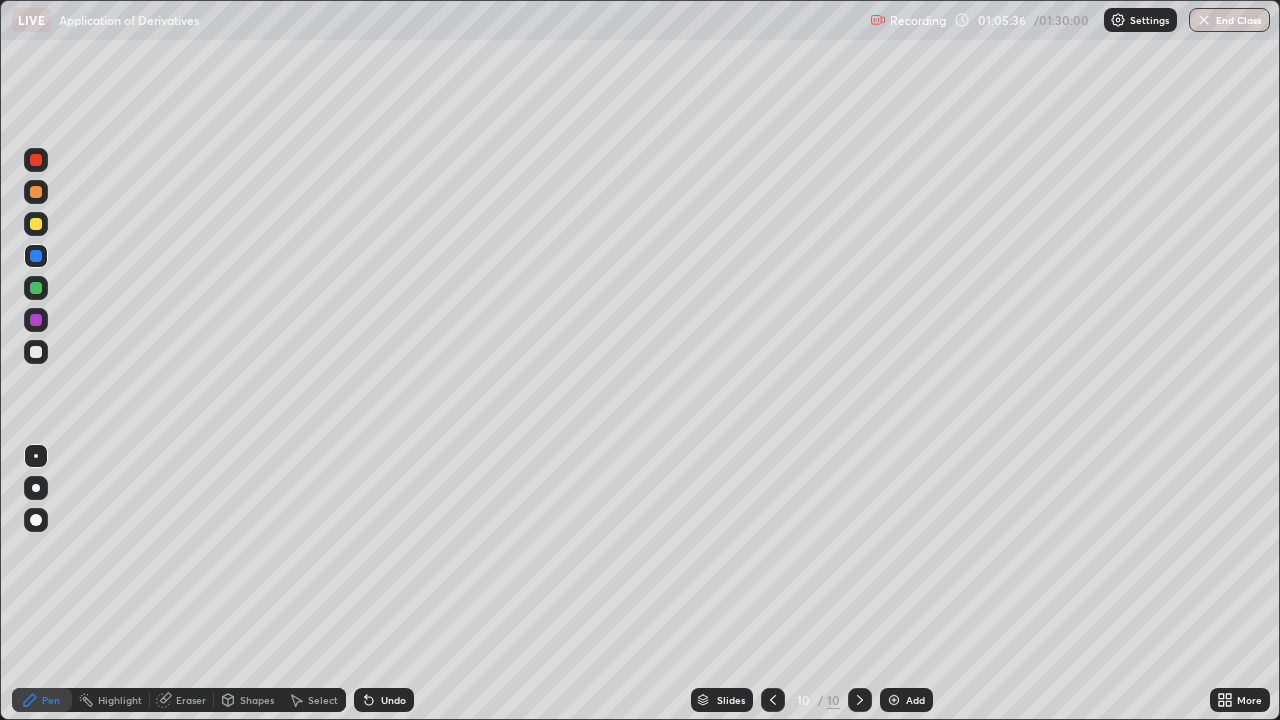 click at bounding box center (36, 352) 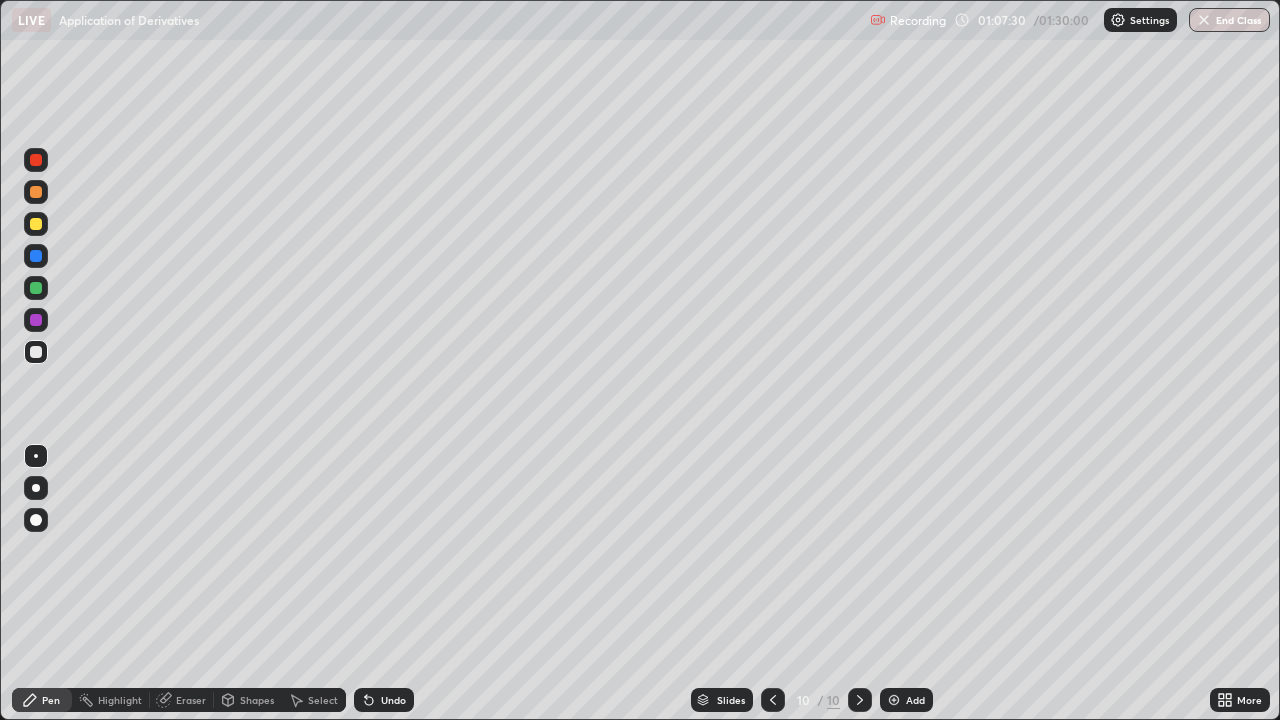 click at bounding box center (36, 256) 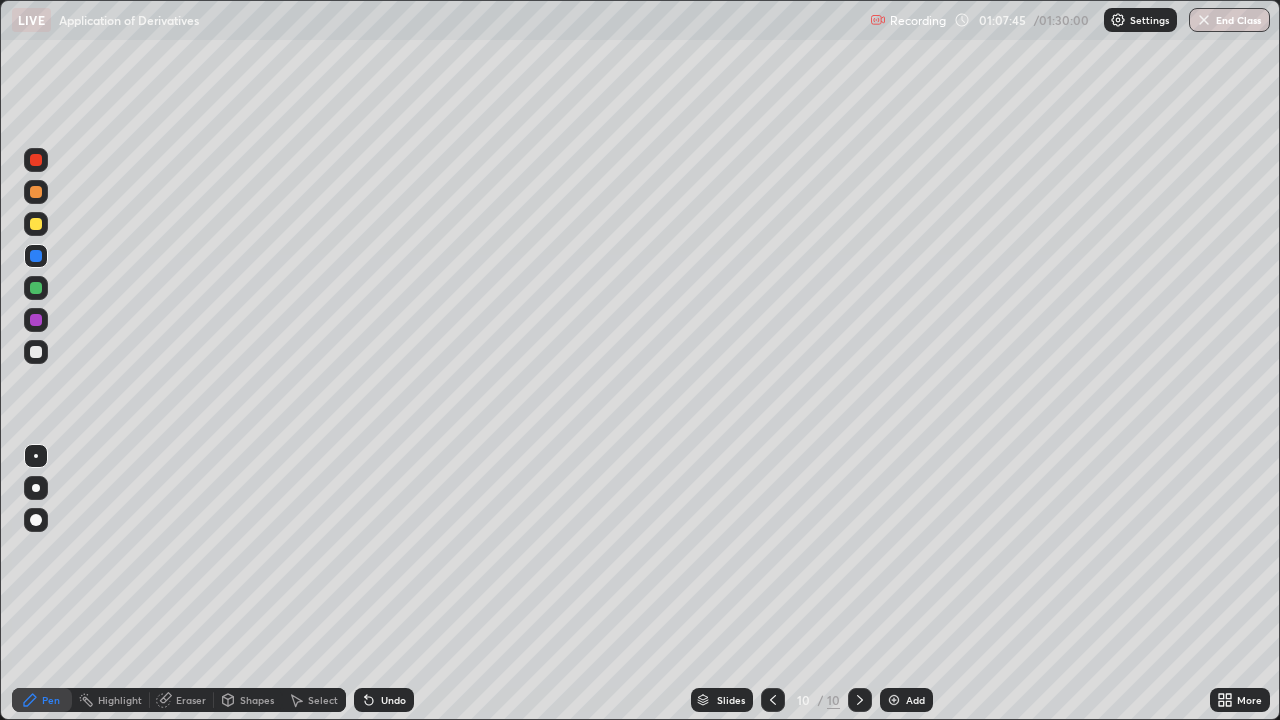 click at bounding box center (36, 352) 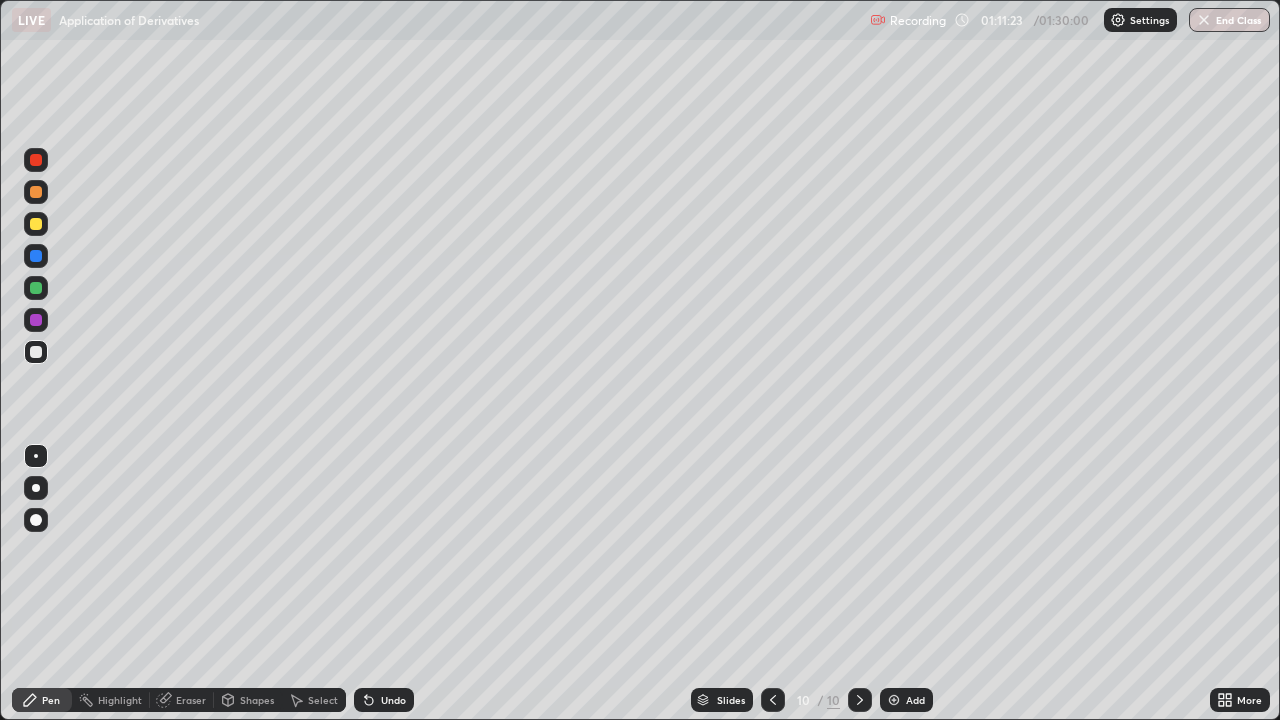 click on "Add" at bounding box center [915, 700] 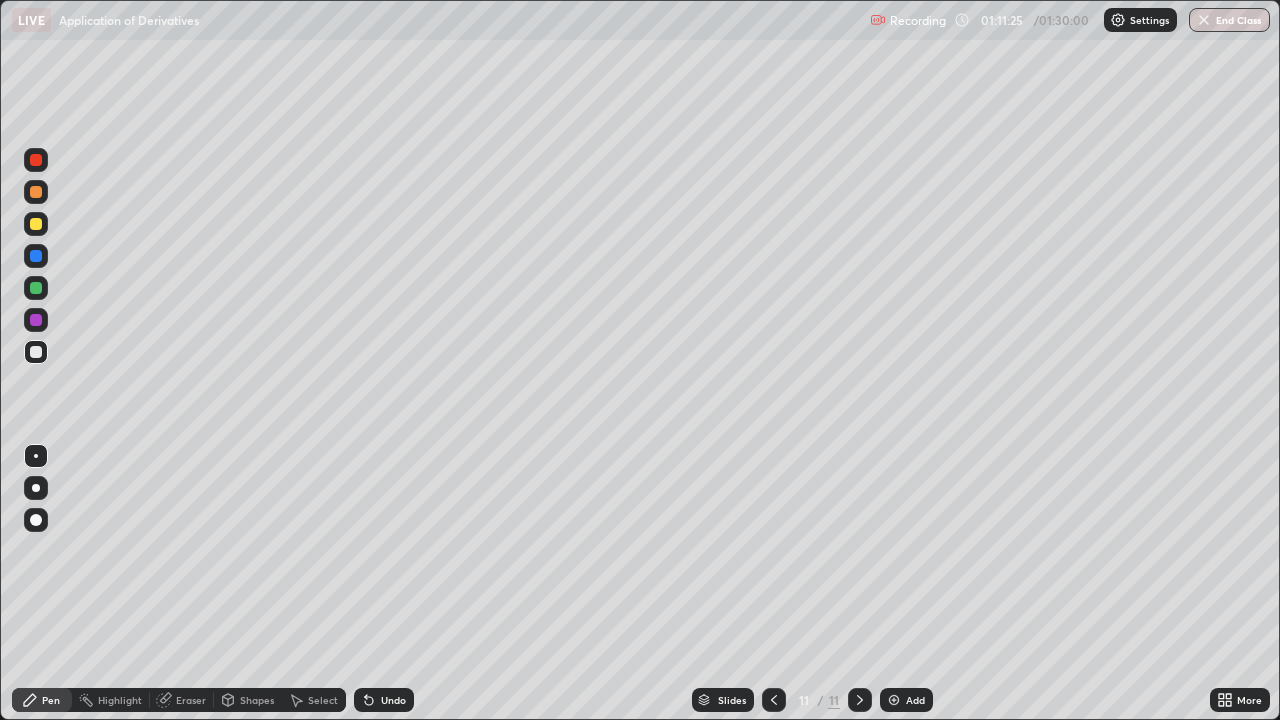 click at bounding box center (36, 224) 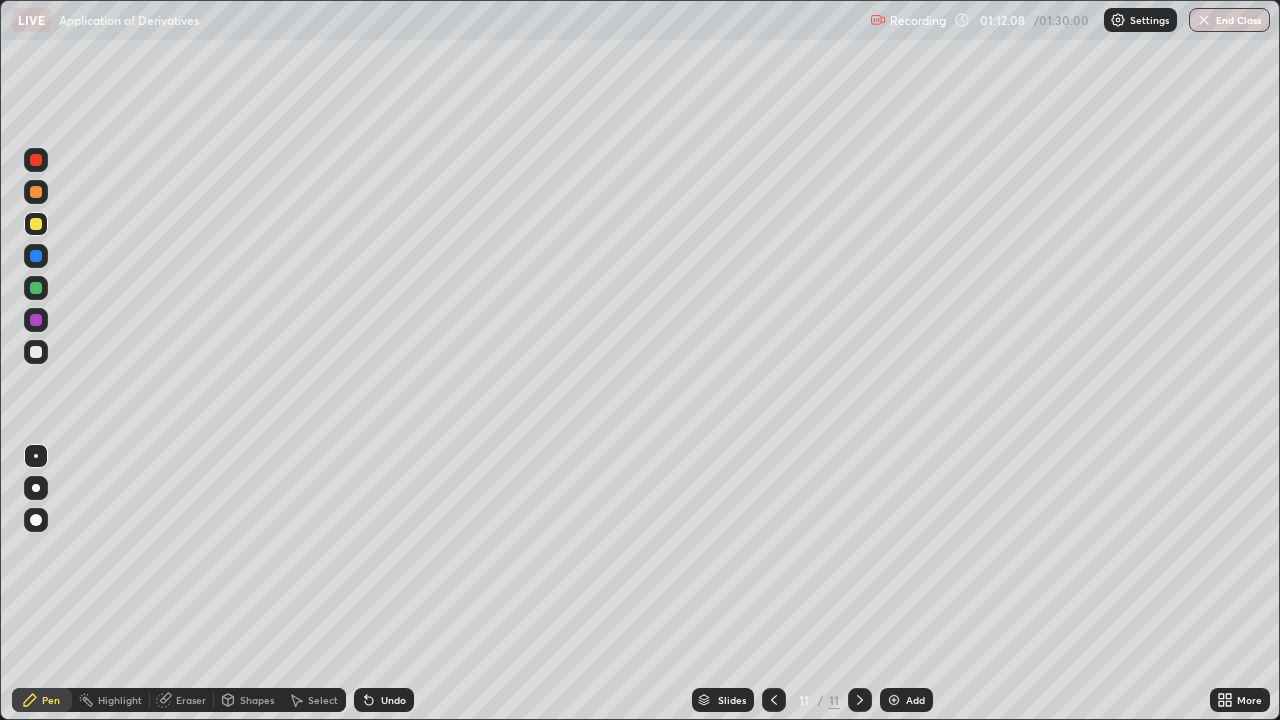 click at bounding box center (36, 352) 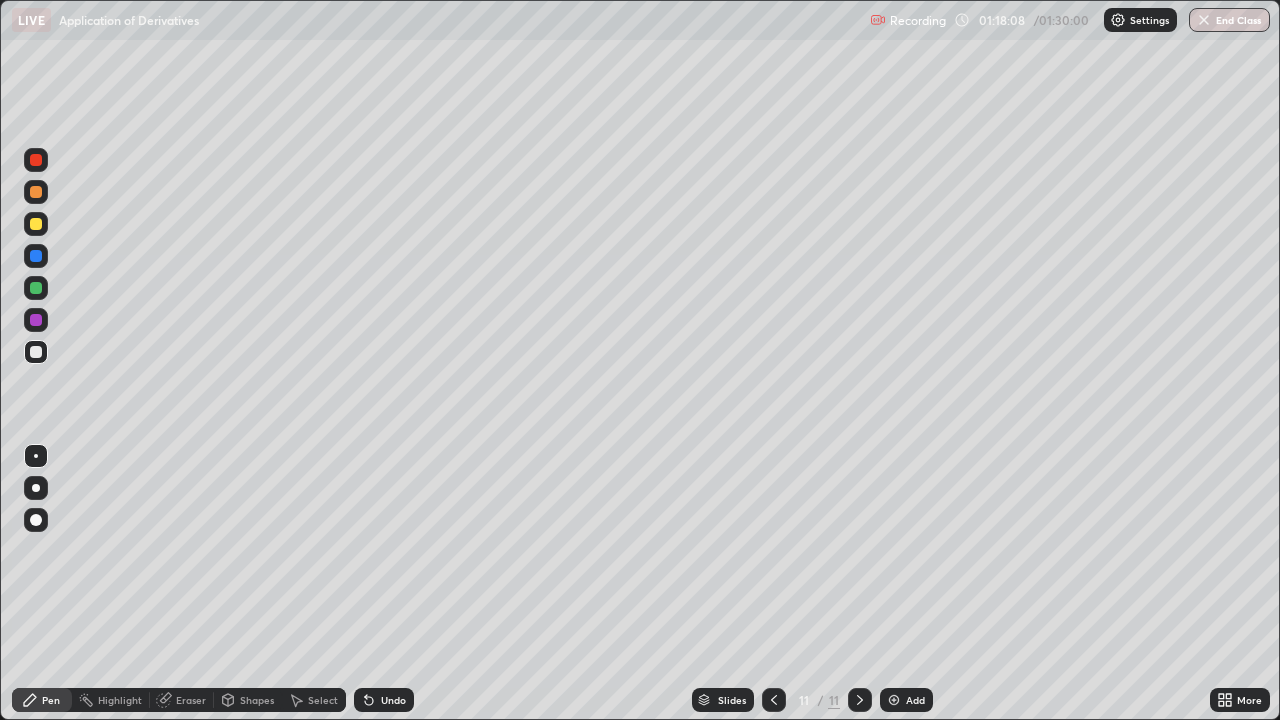click on "End Class" at bounding box center [1229, 20] 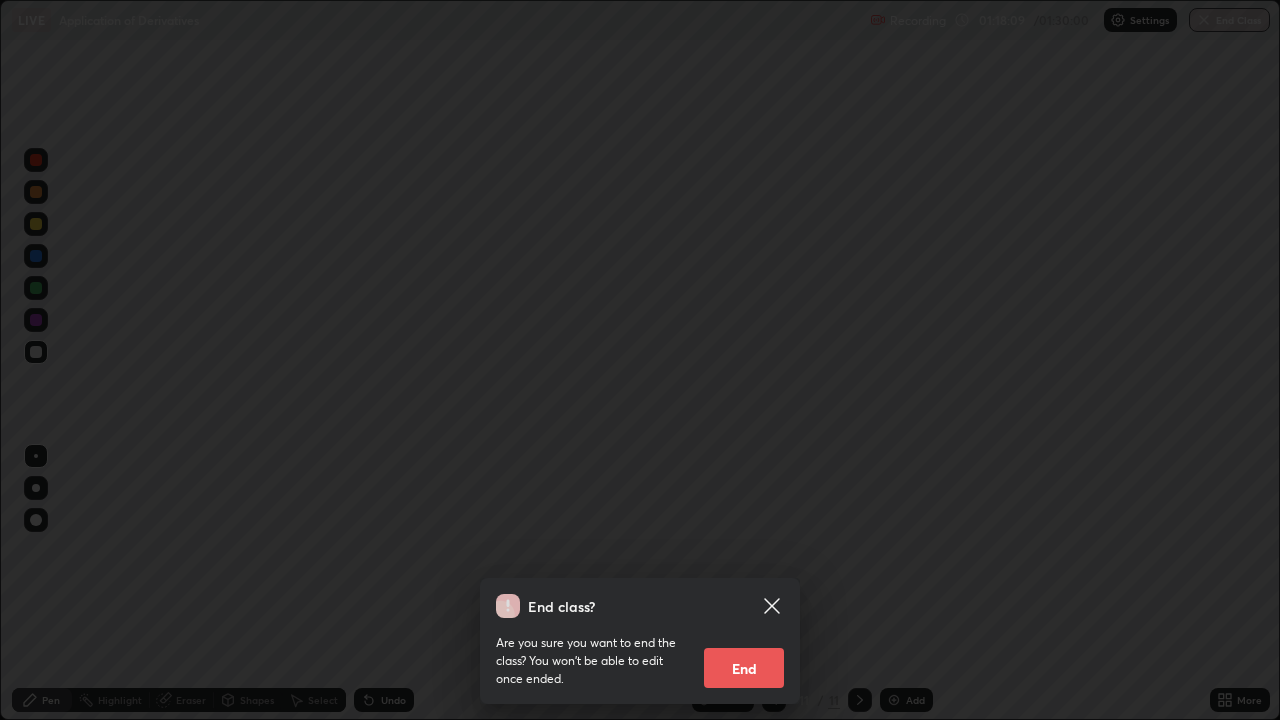 click on "End" at bounding box center (744, 668) 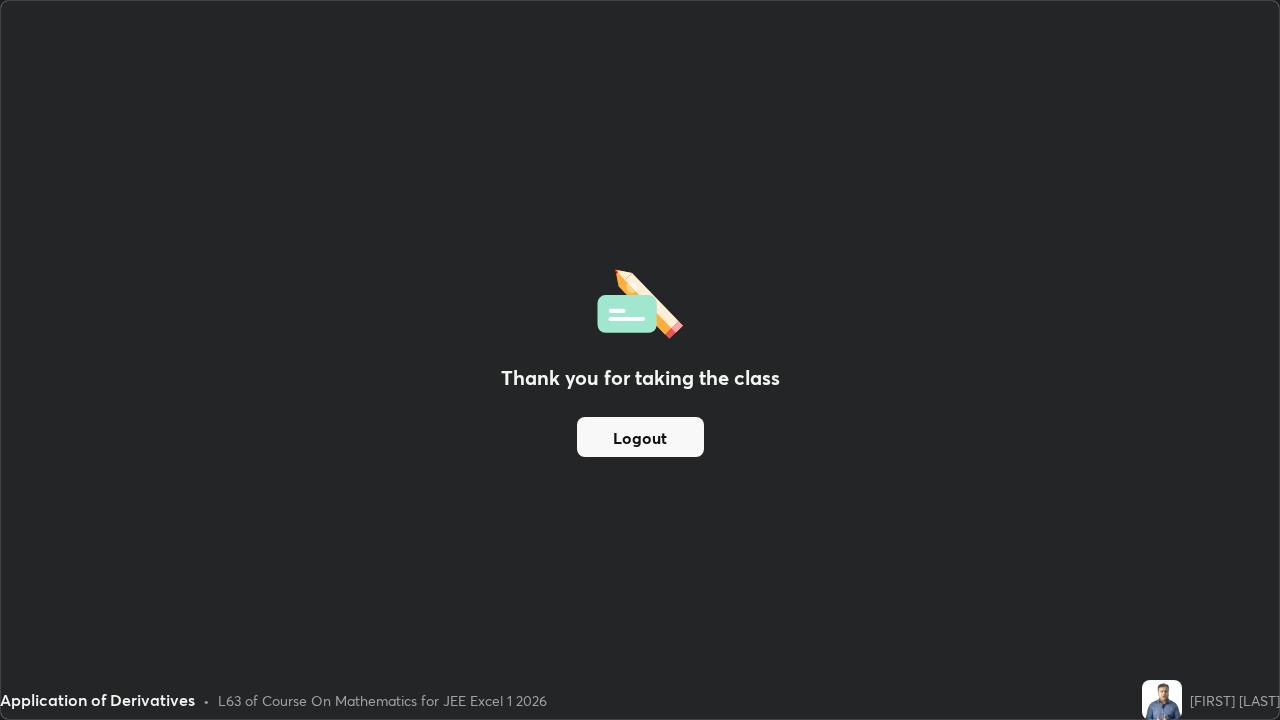 click on "Thank you for taking the class Logout" at bounding box center (640, 360) 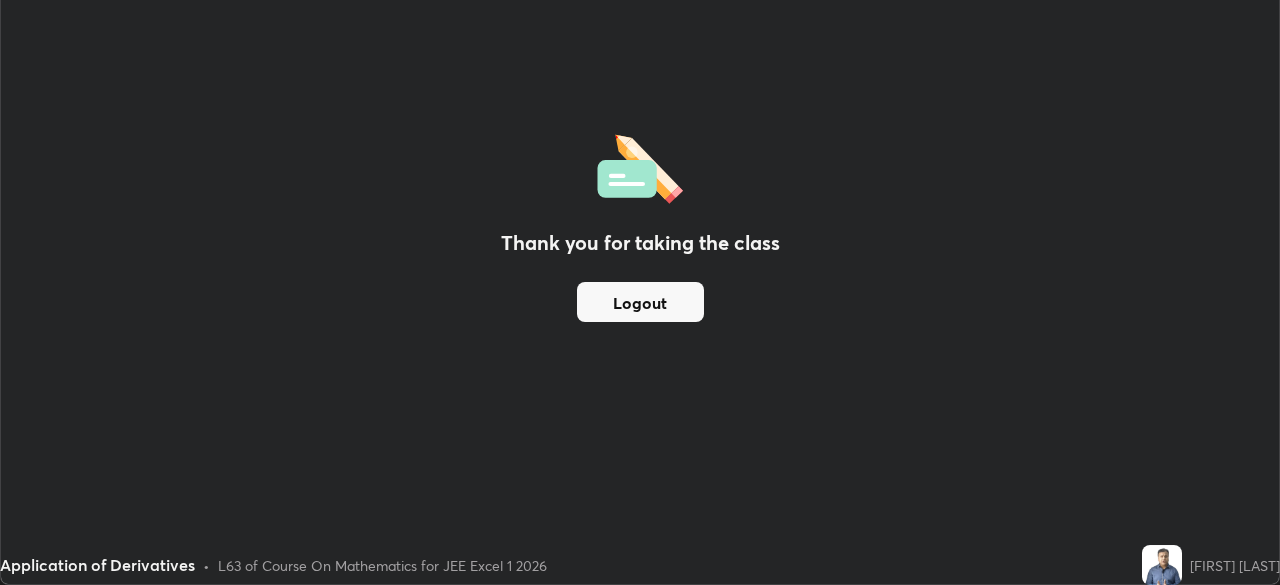 scroll, scrollTop: 585, scrollLeft: 1280, axis: both 